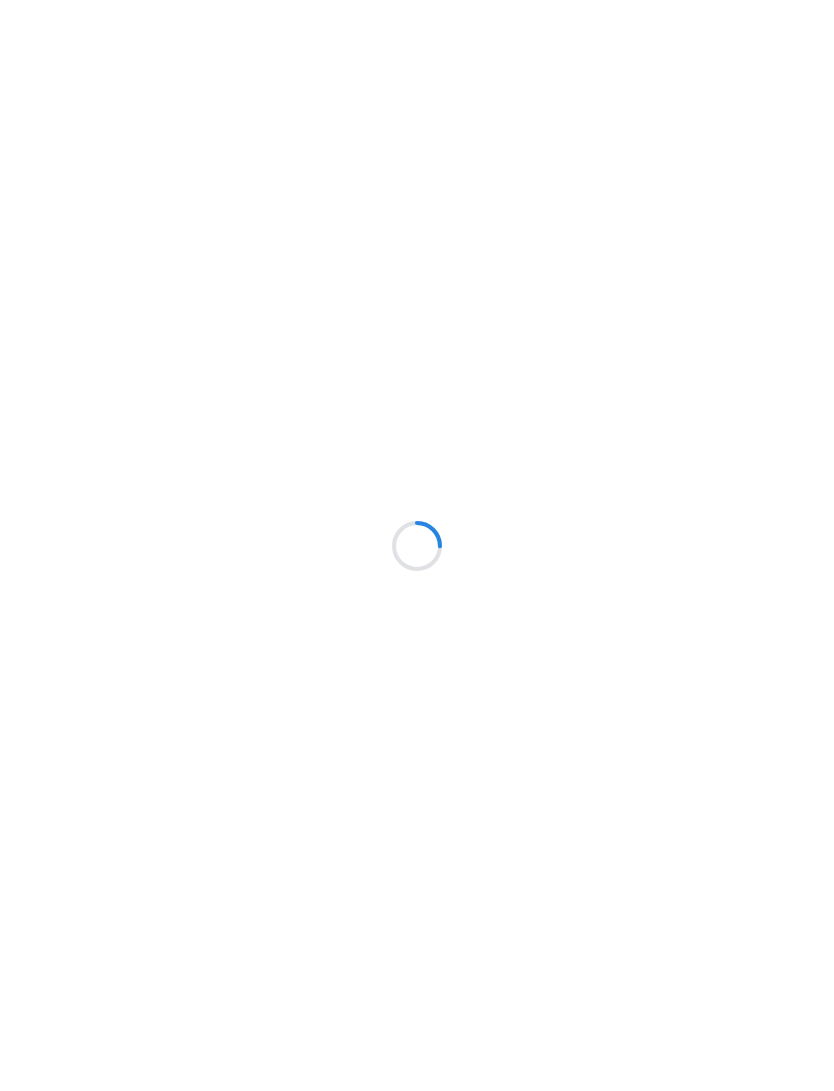 scroll, scrollTop: 0, scrollLeft: 0, axis: both 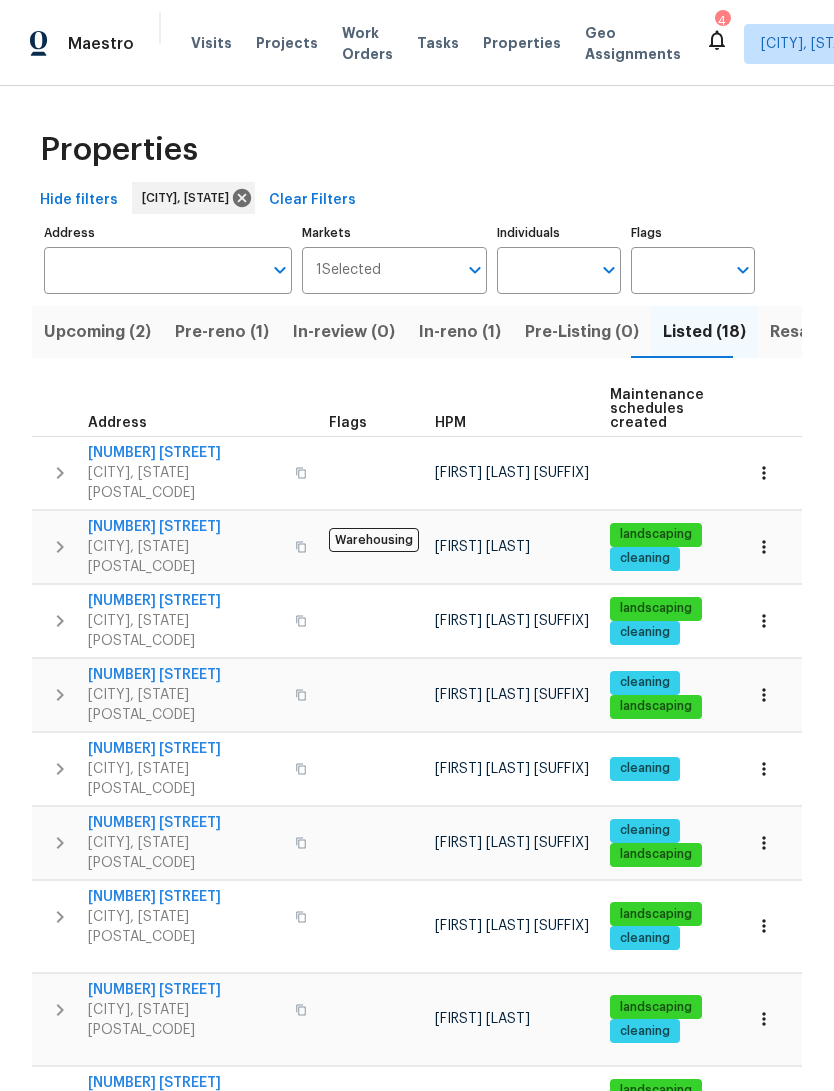 click on "217 Cedar Brook Rd" at bounding box center (185, 453) 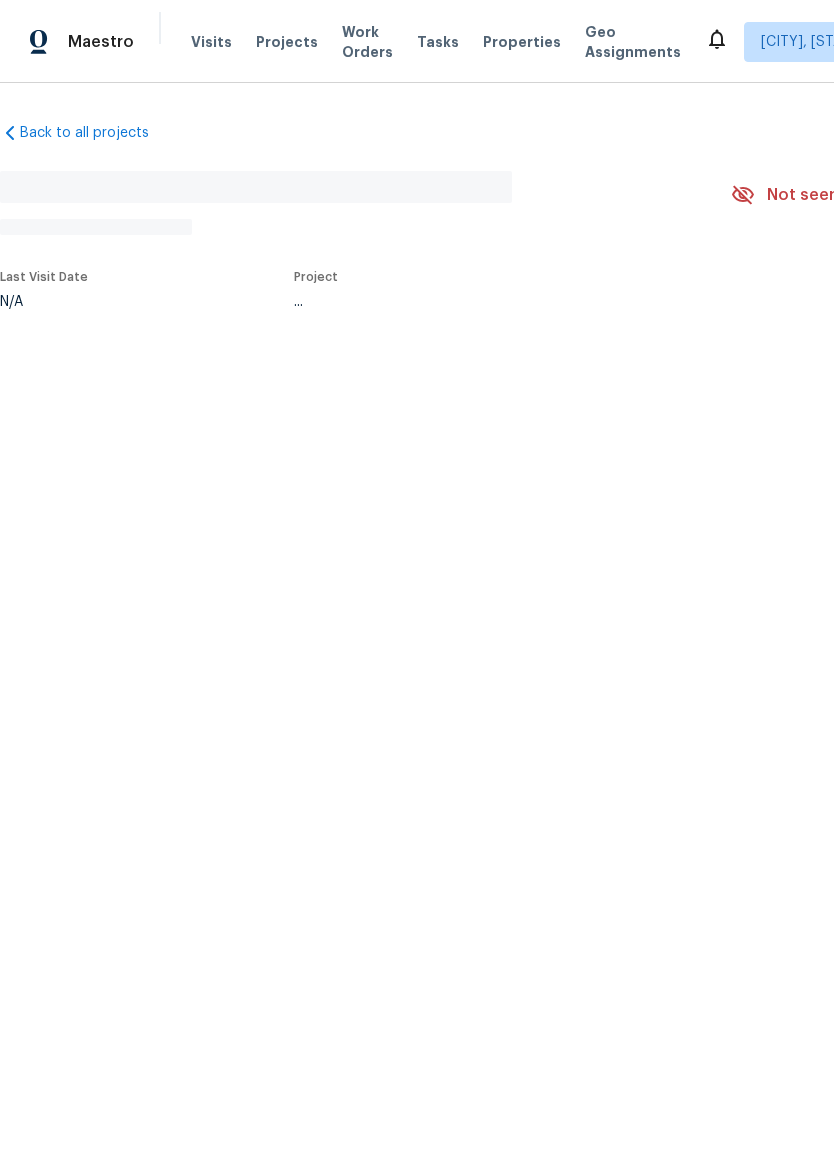 scroll, scrollTop: 0, scrollLeft: 0, axis: both 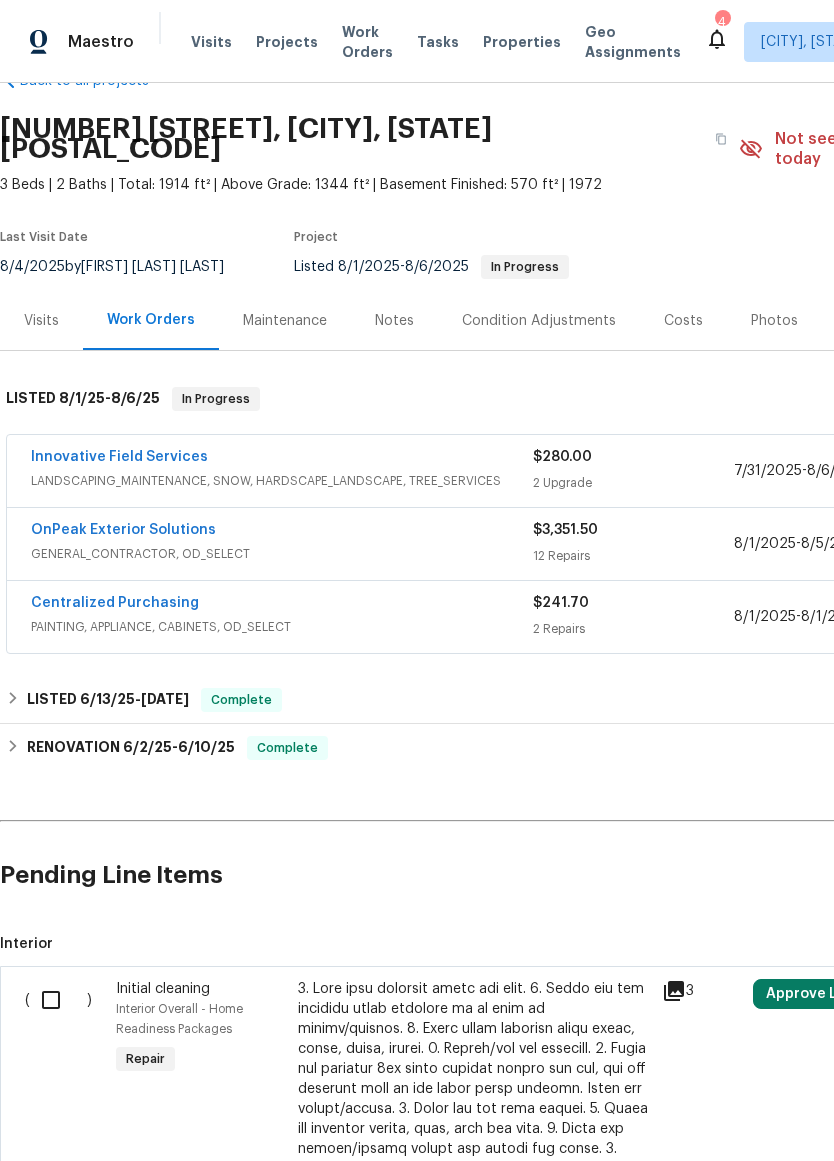 click on "OnPeak Exterior Solutions" at bounding box center [123, 530] 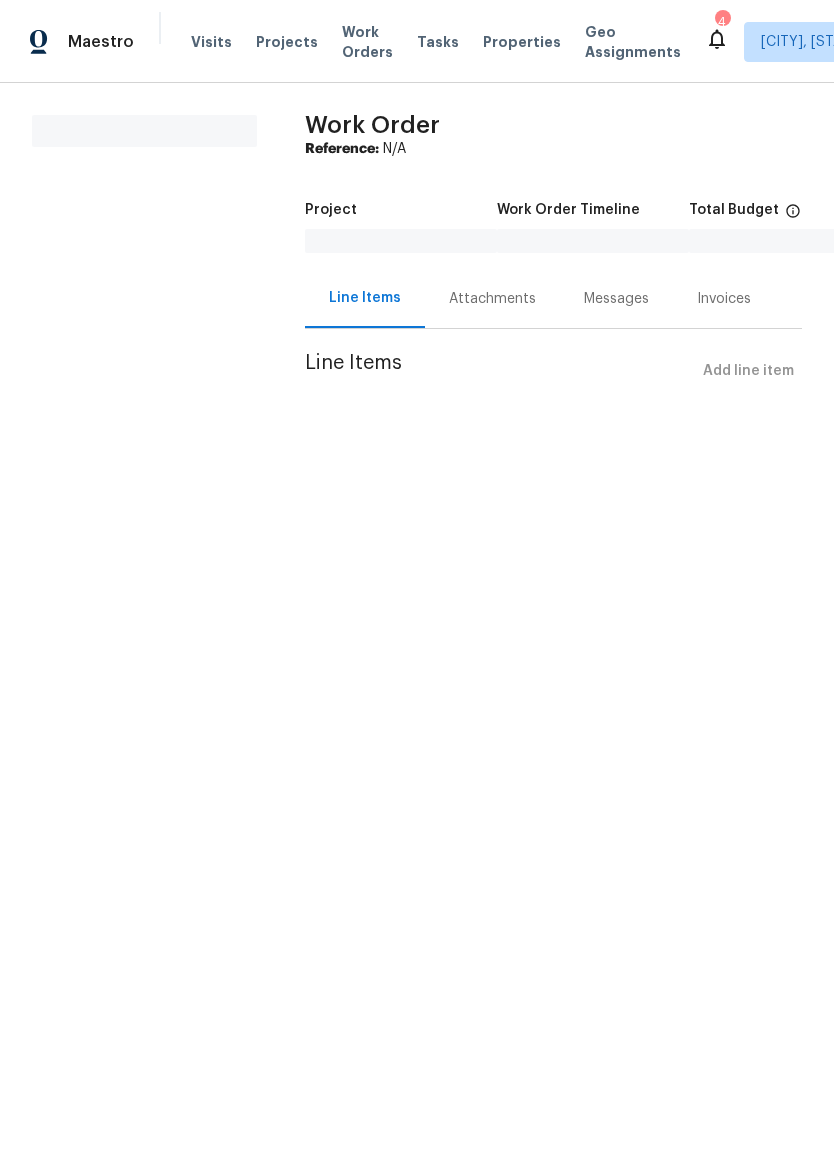 scroll, scrollTop: 0, scrollLeft: 0, axis: both 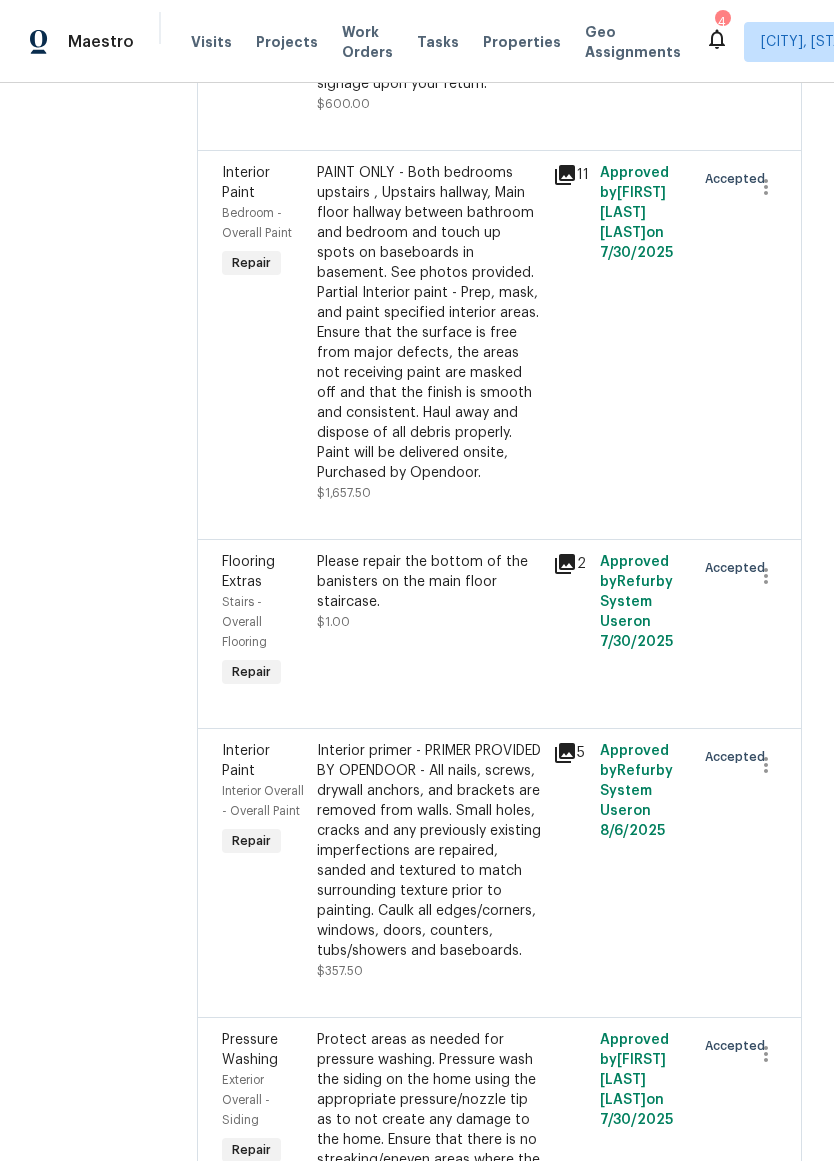 click on "Interior primer - PRIMER PROVIDED BY OPENDOOR - All nails, screws, drywall anchors, and brackets are removed from walls. Small holes, cracks and any previously existing imperfections are repaired, sanded and textured to match surrounding texture prior to painting. Caulk all edges/corners, windows, doors, counters, tubs/showers and baseboards." at bounding box center [429, 851] 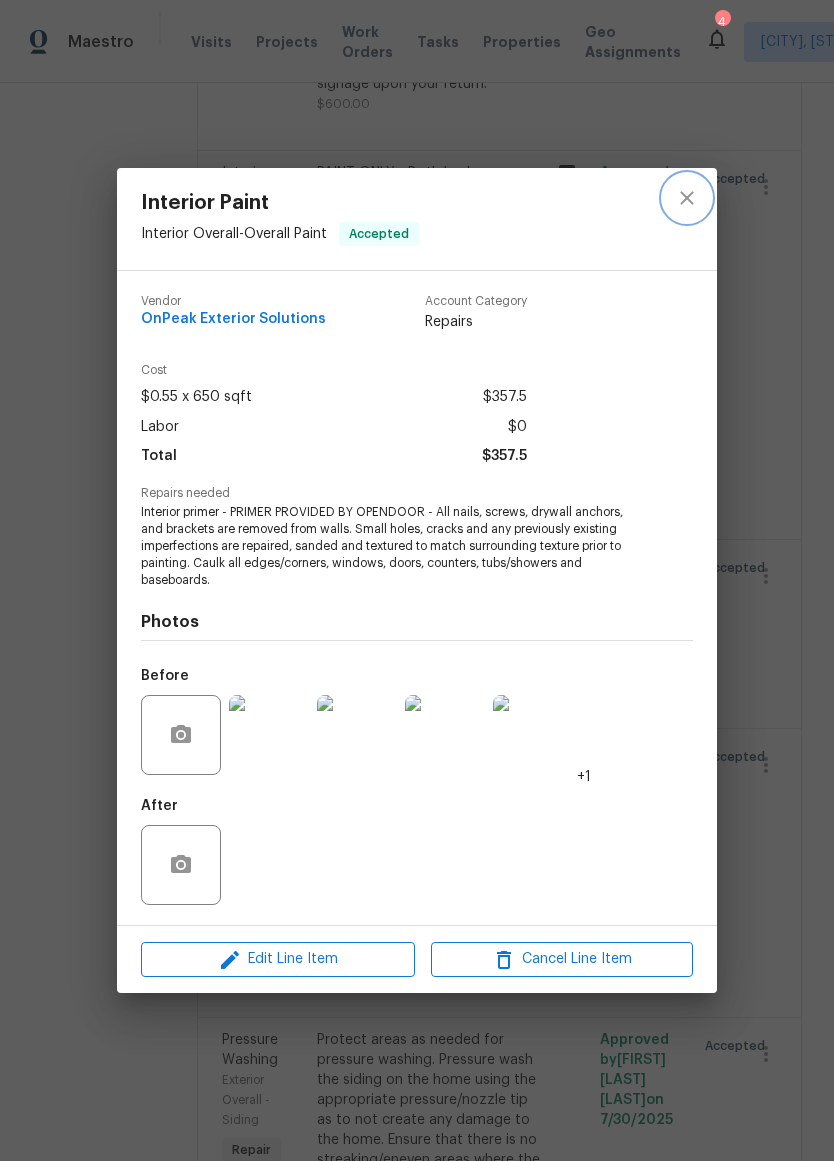 click at bounding box center [687, 198] 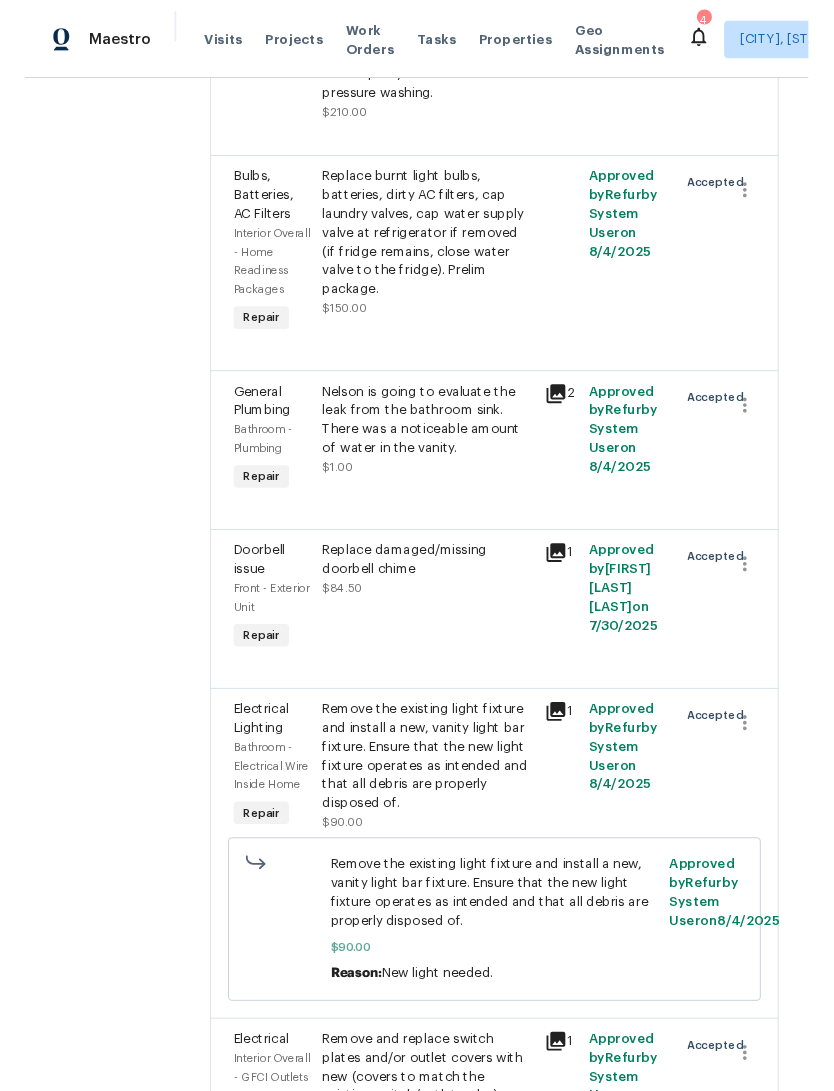 scroll, scrollTop: 1639, scrollLeft: 0, axis: vertical 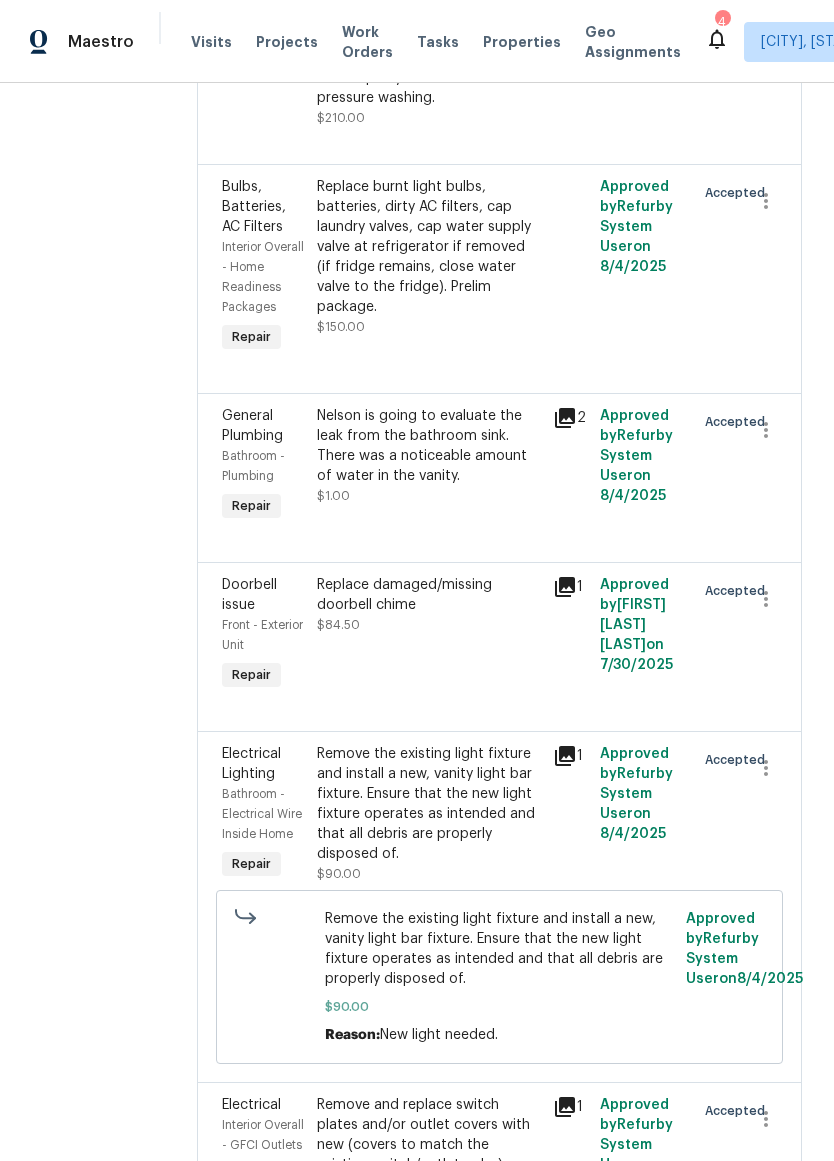click on "Nelson is going to evaluate the leak from the bathroom sink. There was a noticeable amount of water in the vanity. $1.00" at bounding box center [429, 456] 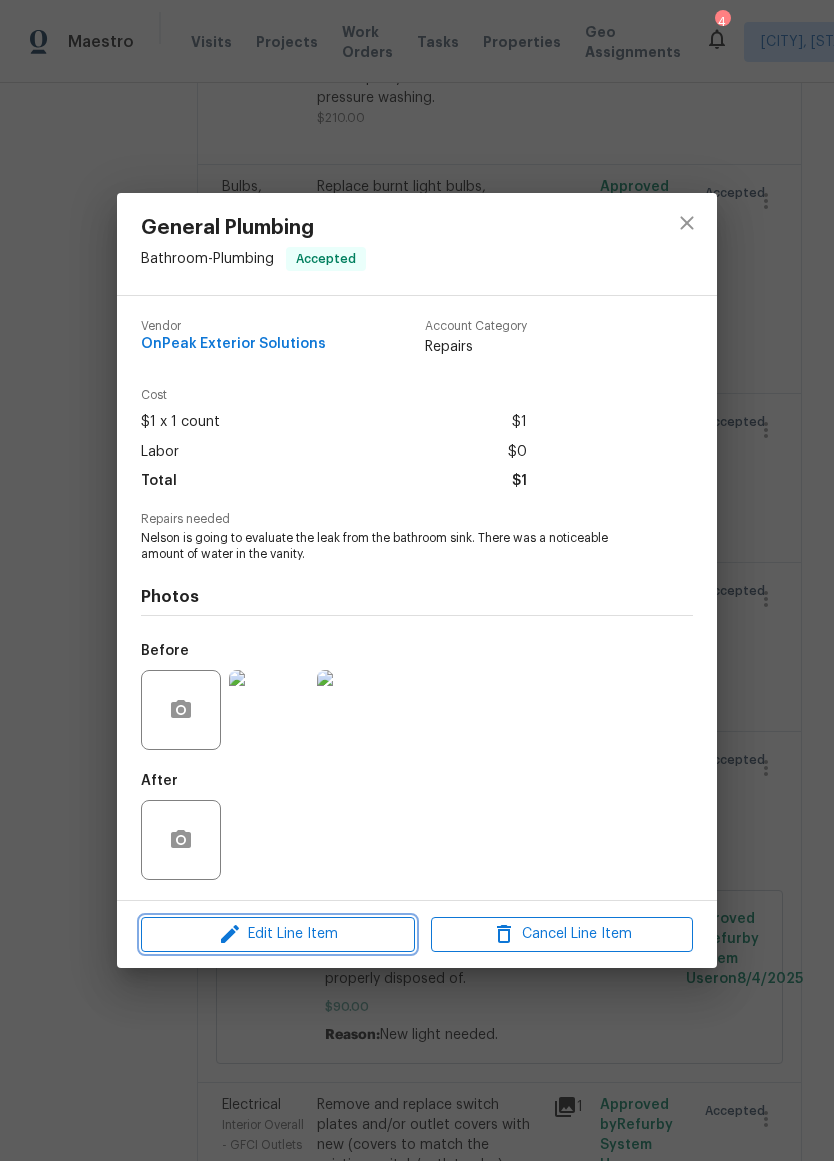 click on "Edit Line Item" at bounding box center [278, 934] 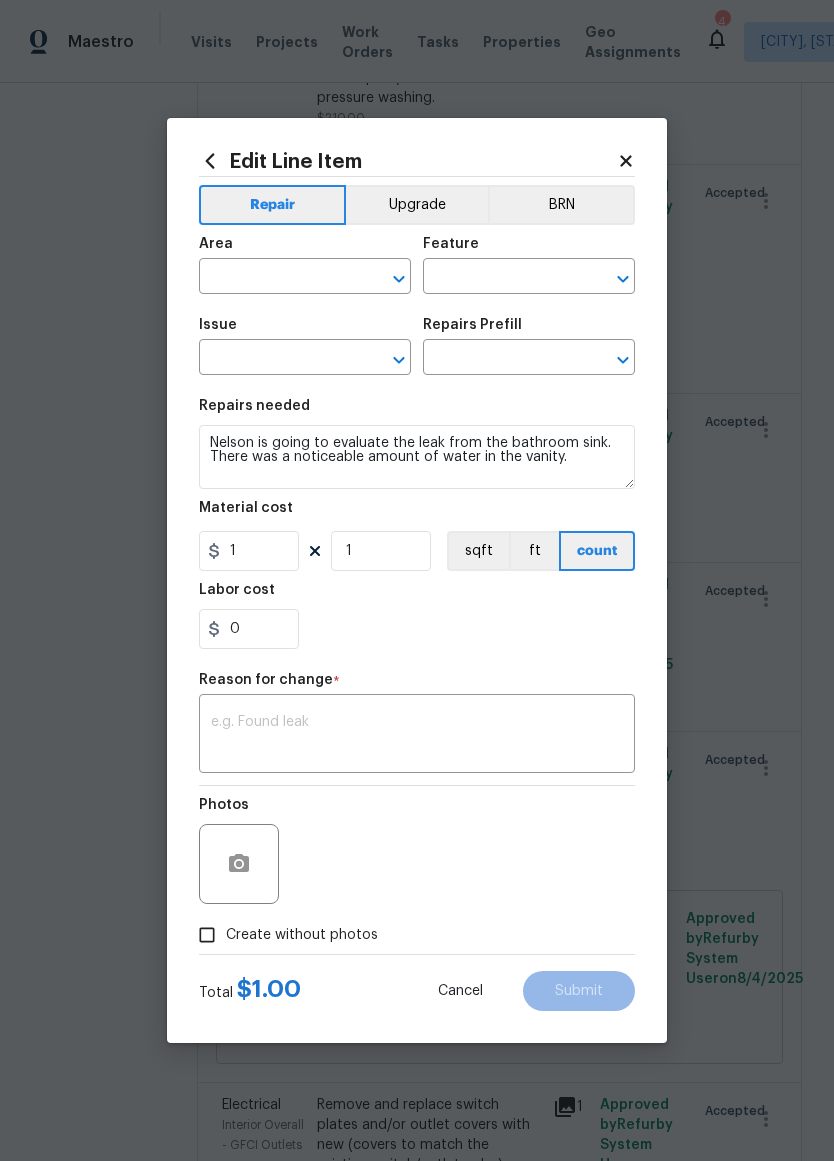 type on "Bathroom" 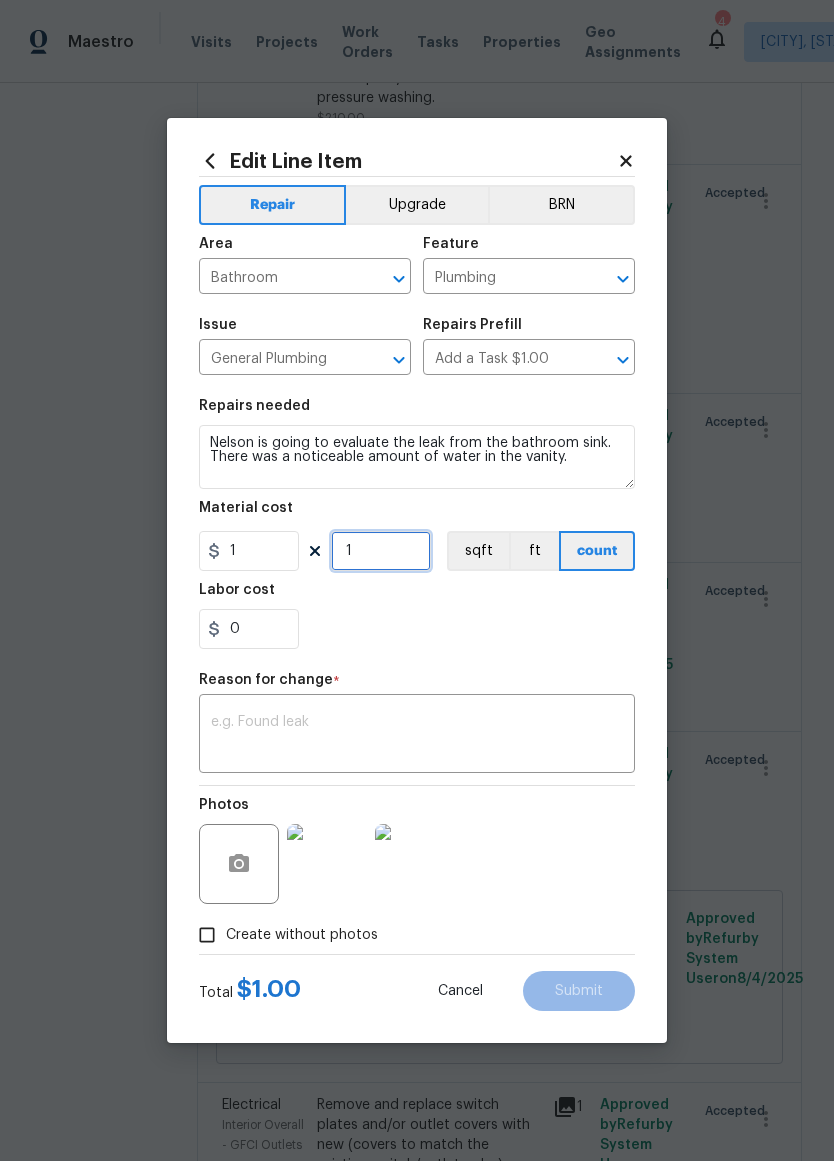 click on "1" at bounding box center (381, 551) 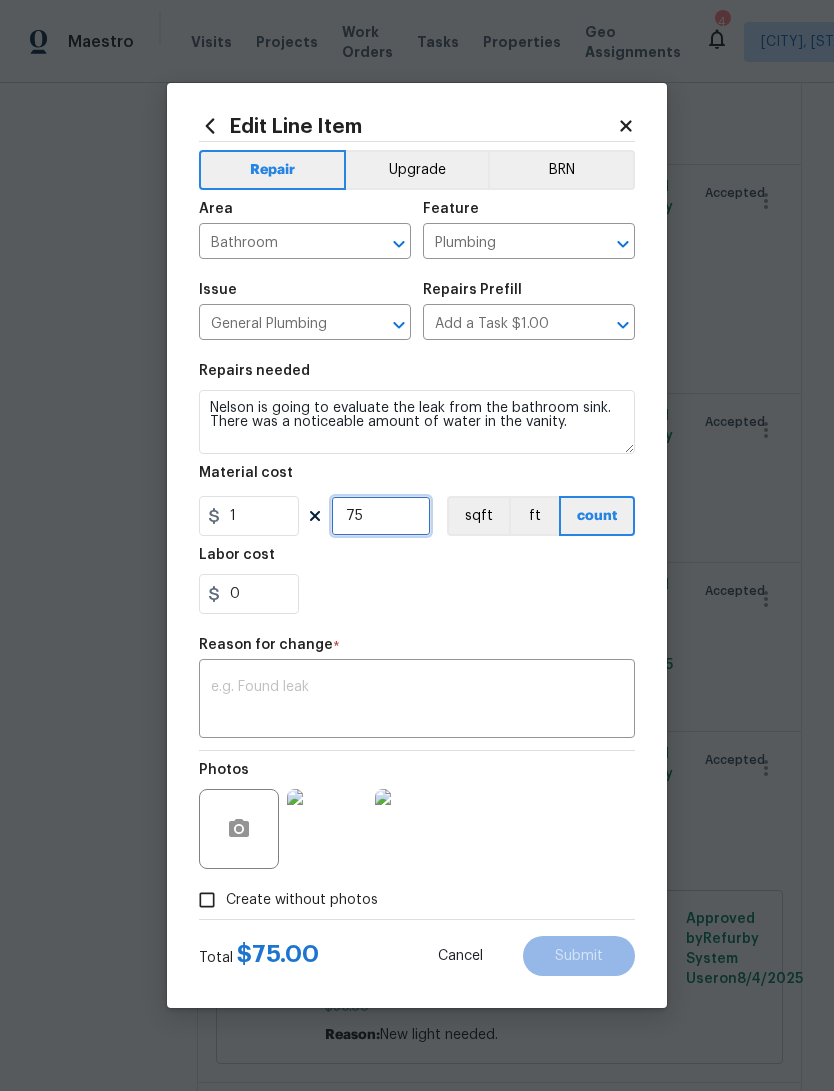 type on "75" 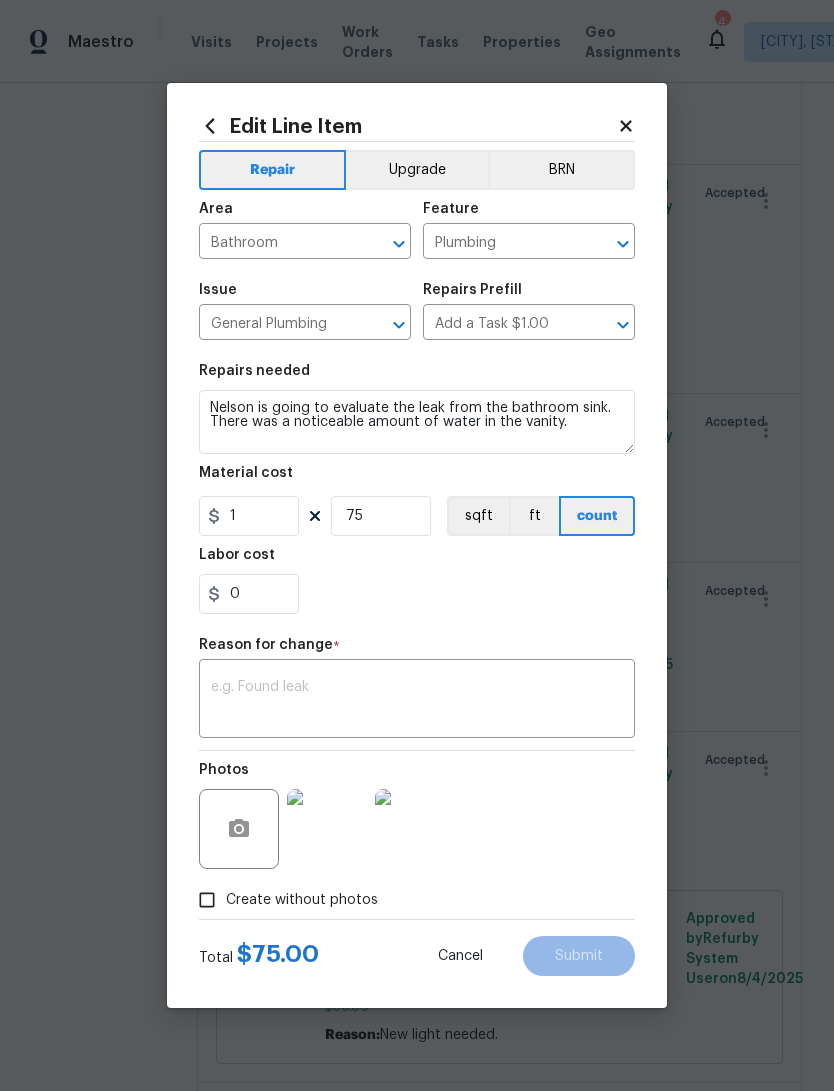 click on "x ​" at bounding box center (417, 701) 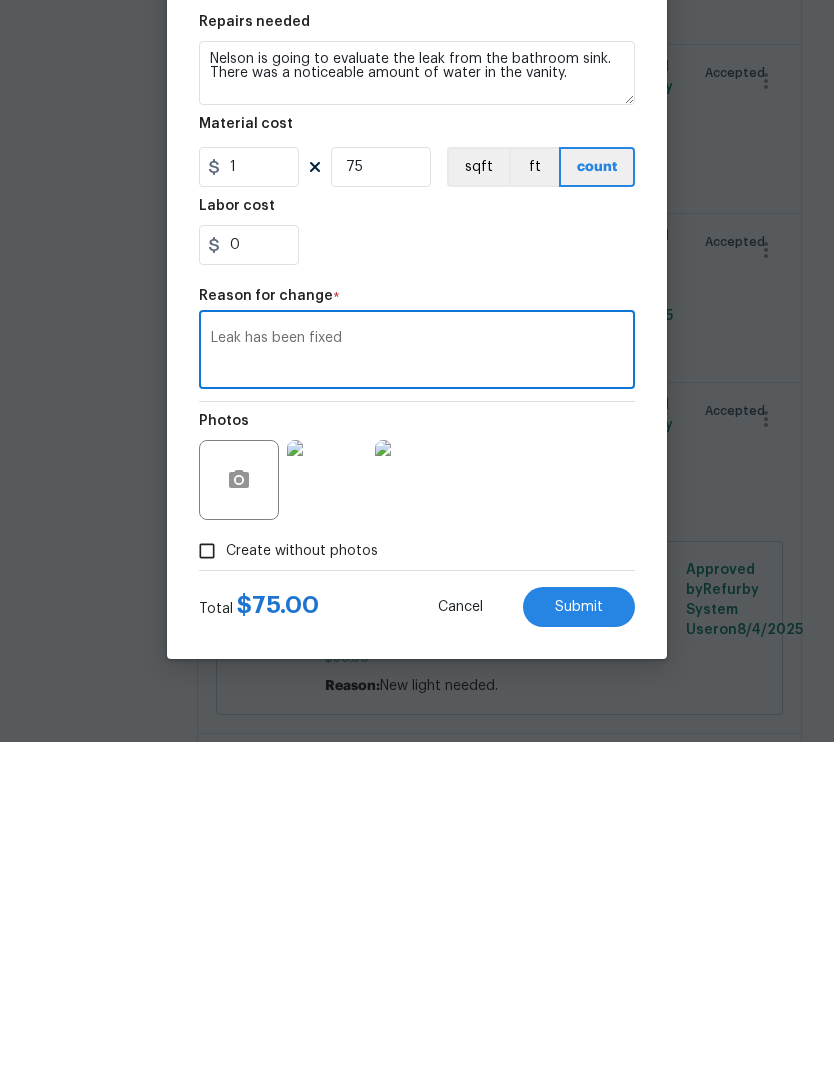 scroll, scrollTop: 75, scrollLeft: 0, axis: vertical 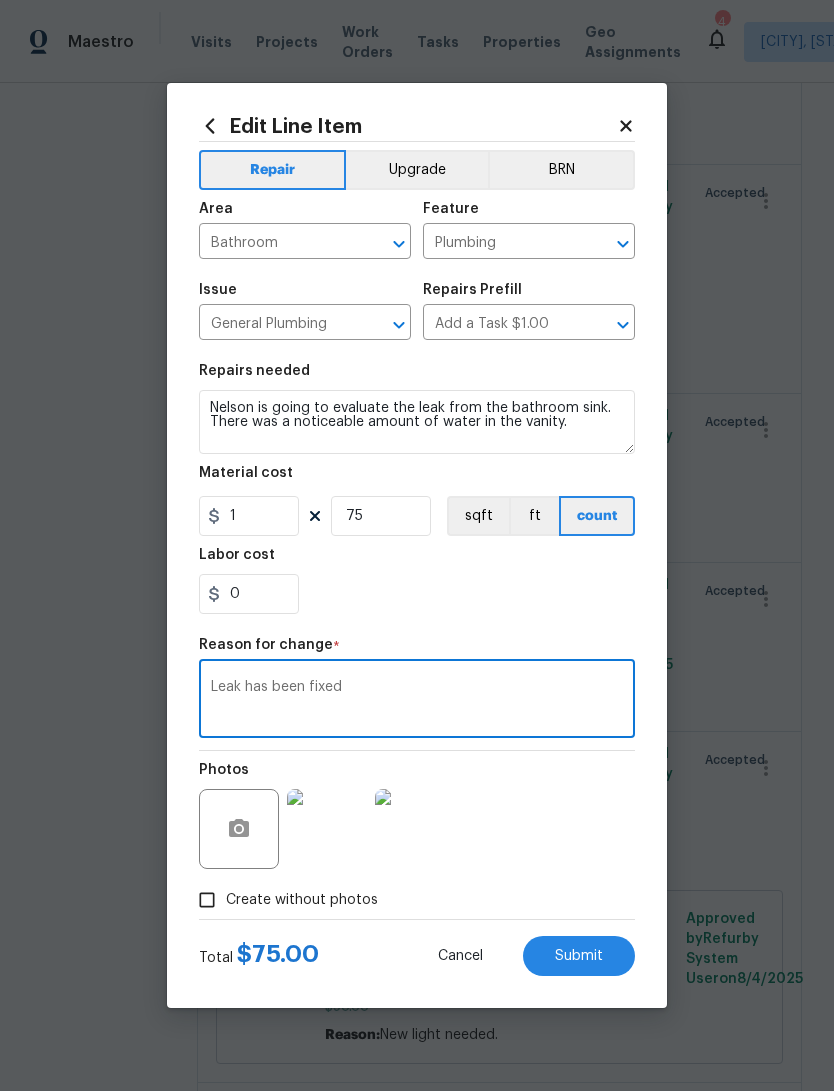 type on "Leak has been fixed" 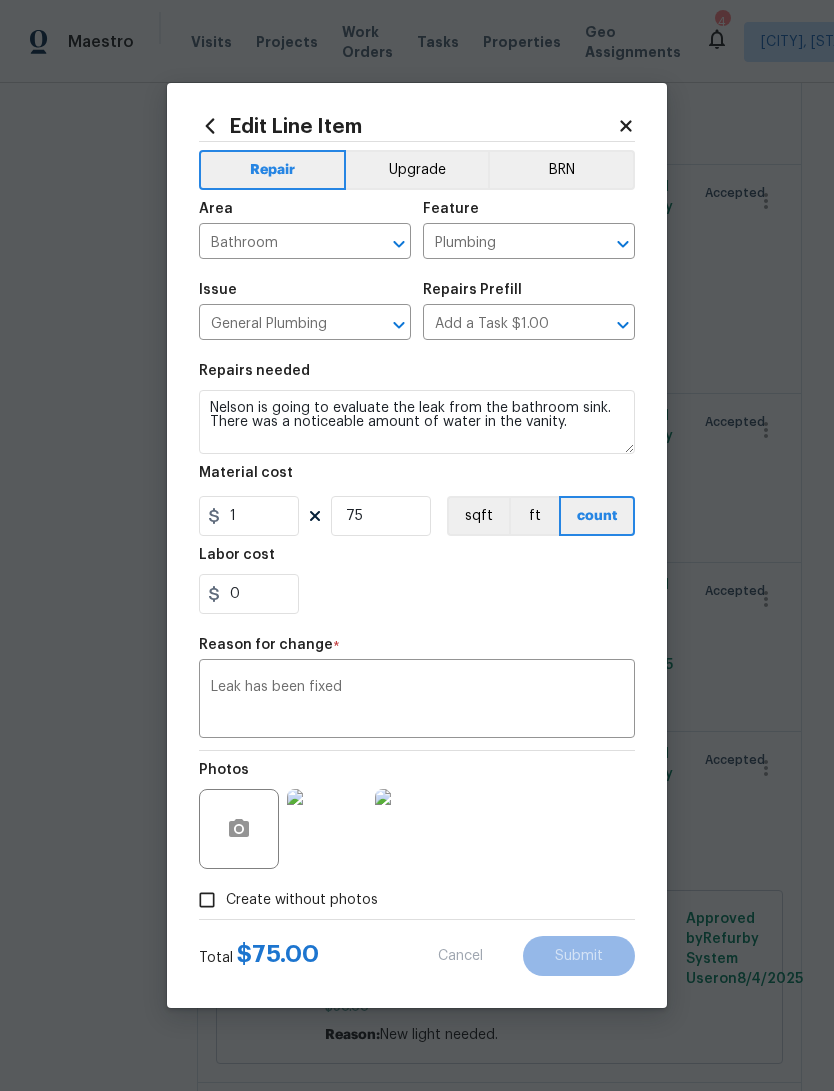 type on "1" 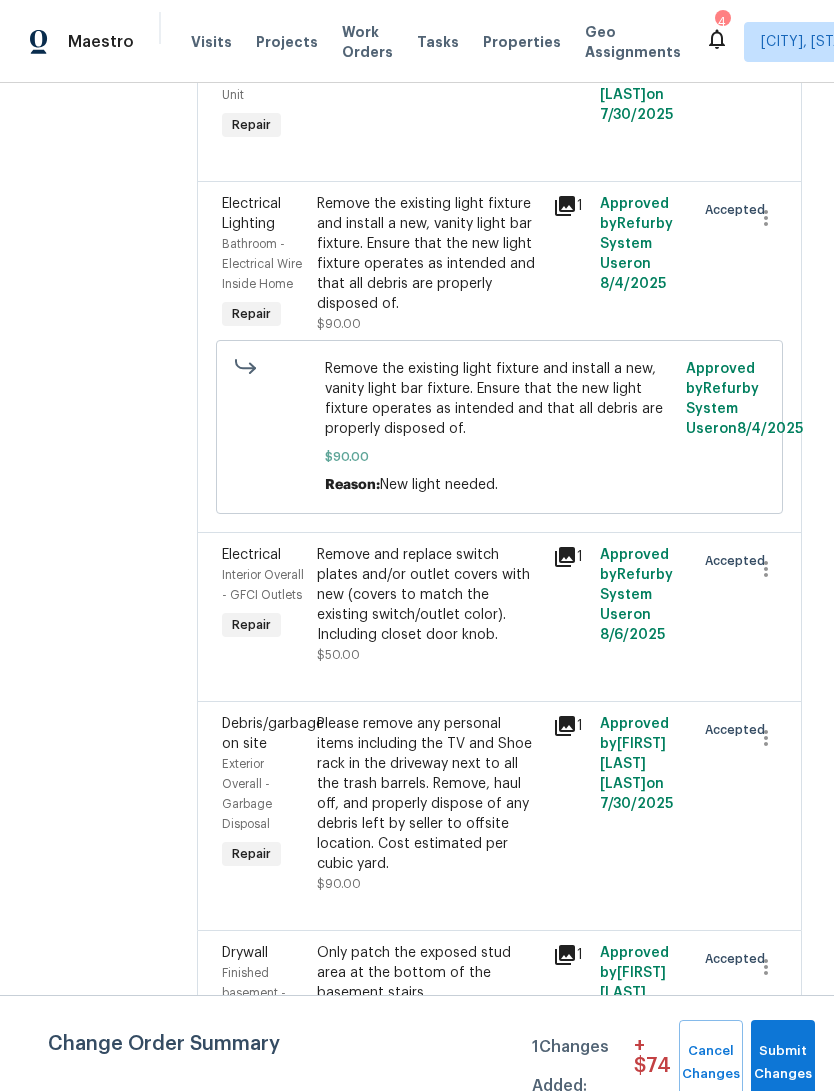 scroll, scrollTop: 2191, scrollLeft: 0, axis: vertical 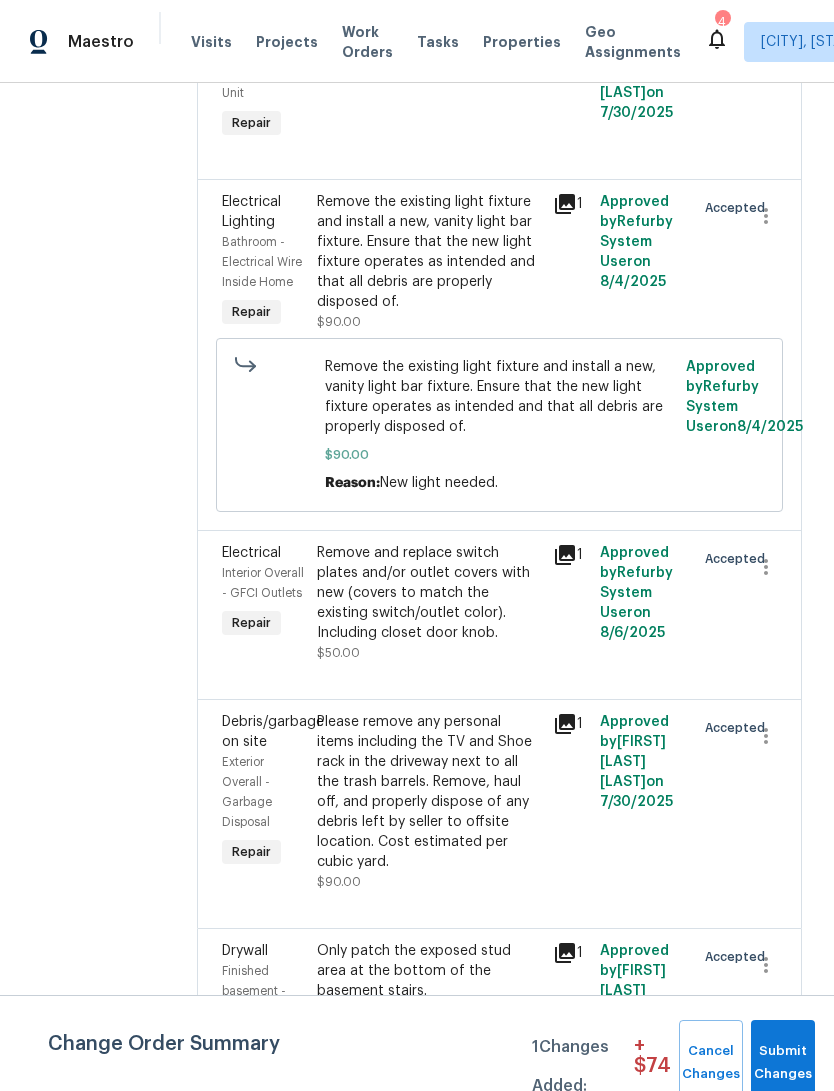 click on "Remove and replace switch plates and/or outlet covers with new (covers to match the existing switch/outlet color). Including closet door knob. $50.00" at bounding box center [429, 603] 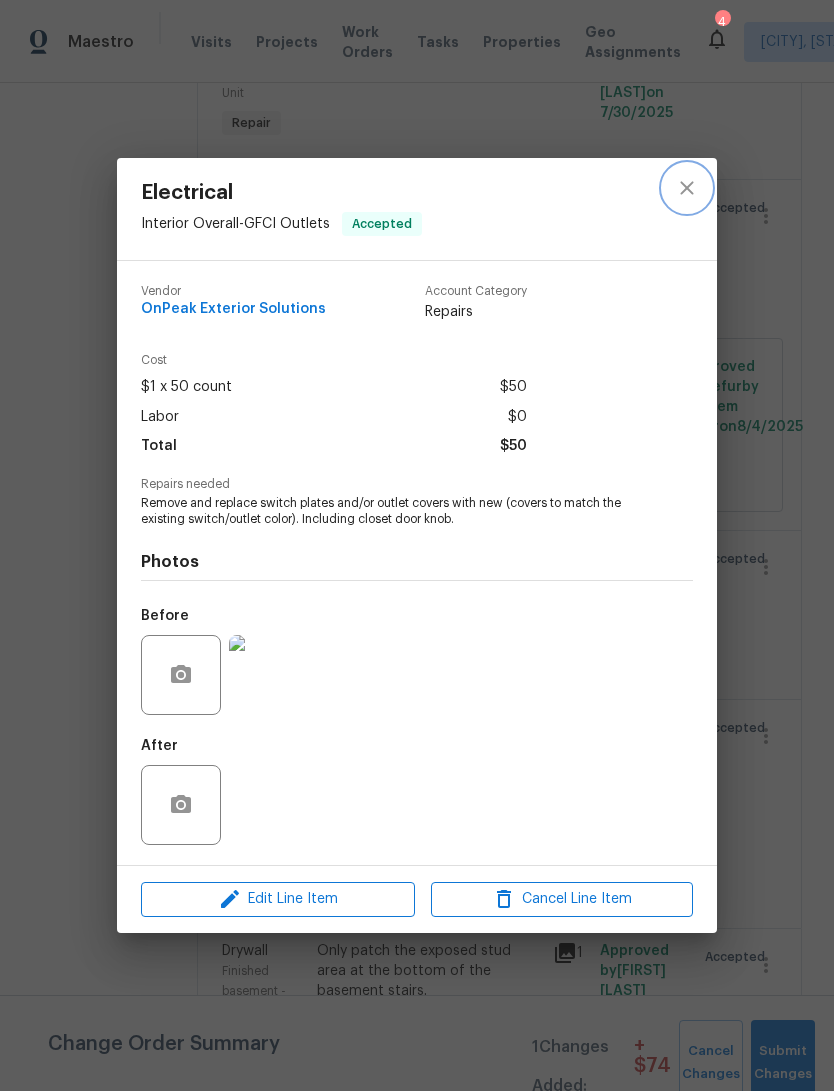 click 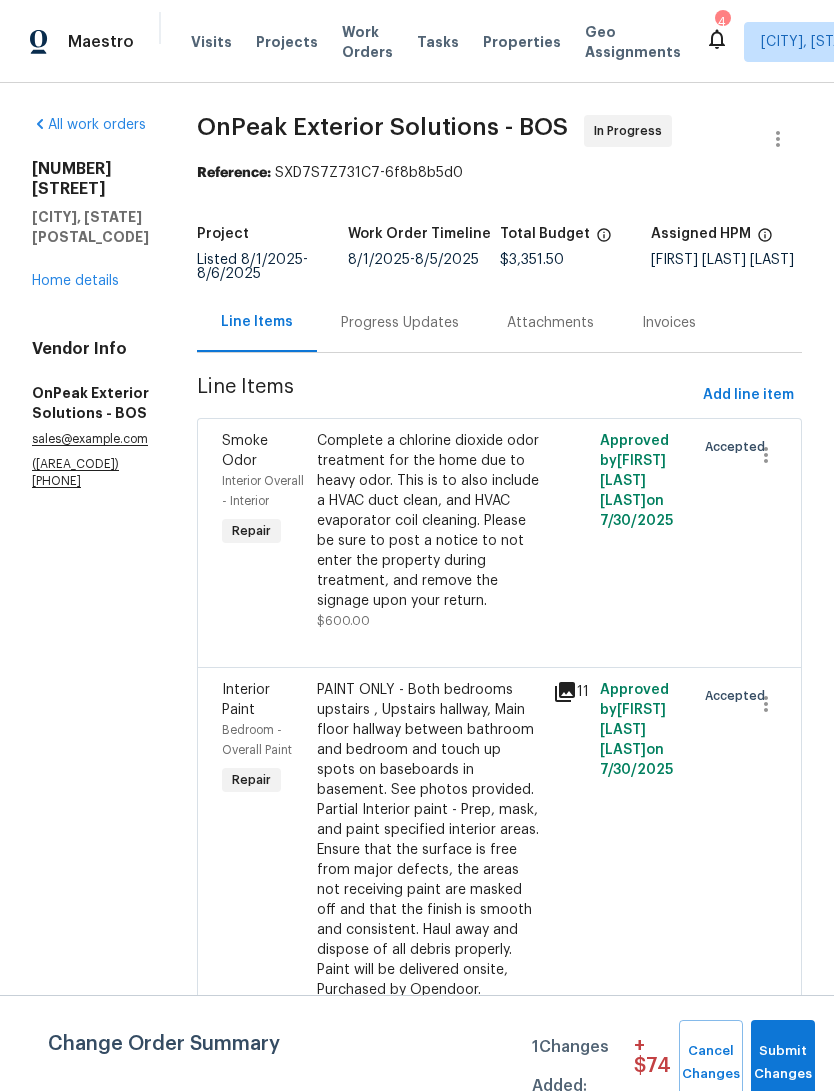 scroll, scrollTop: 0, scrollLeft: 0, axis: both 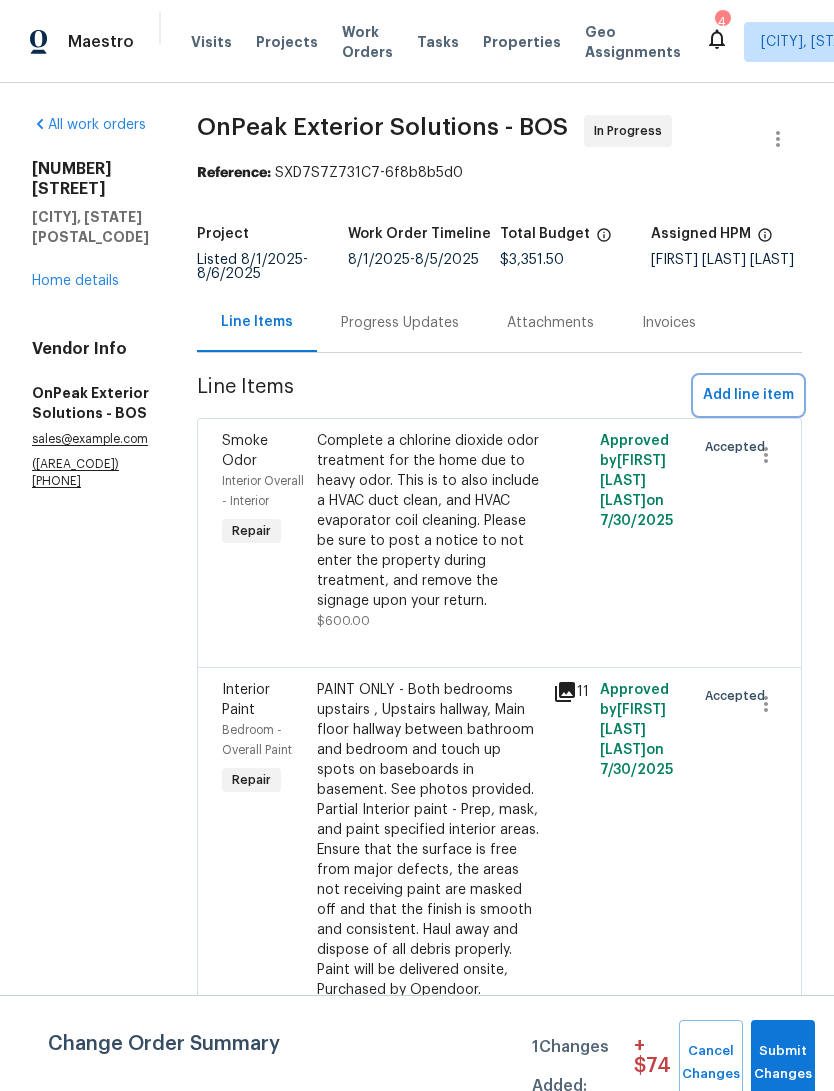 click on "Add line item" at bounding box center (748, 395) 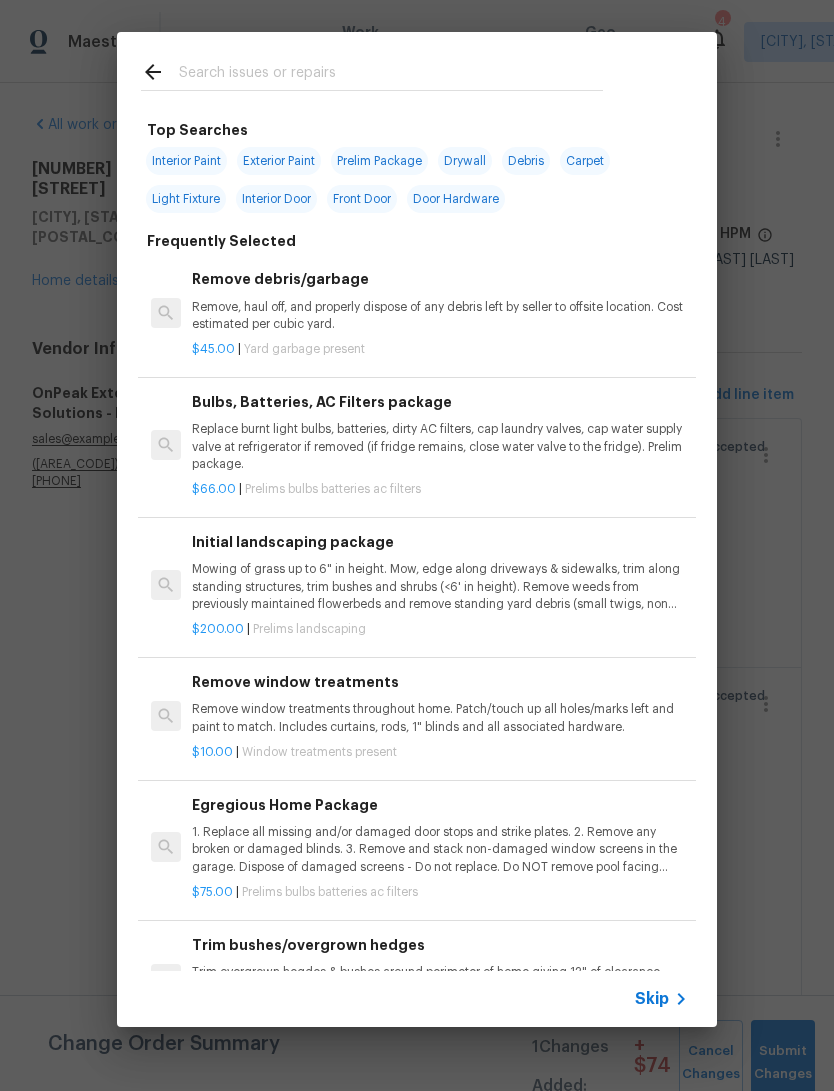click at bounding box center [391, 75] 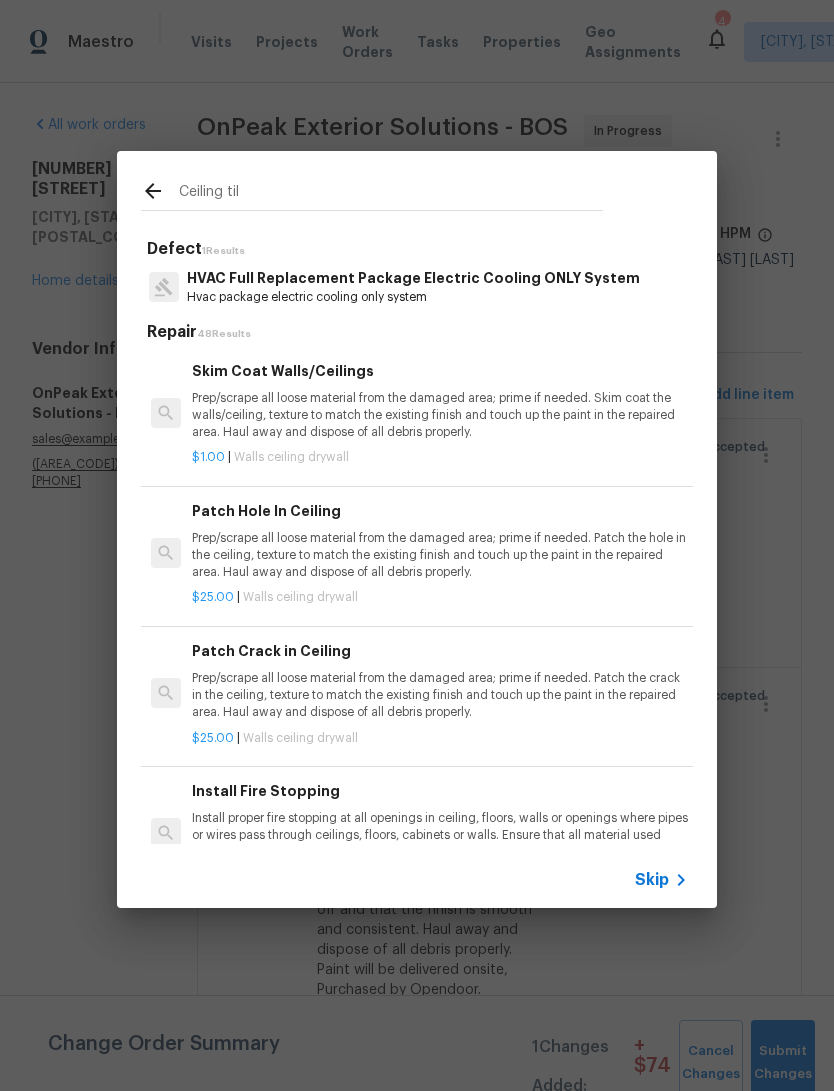 type on "Ceiling tile" 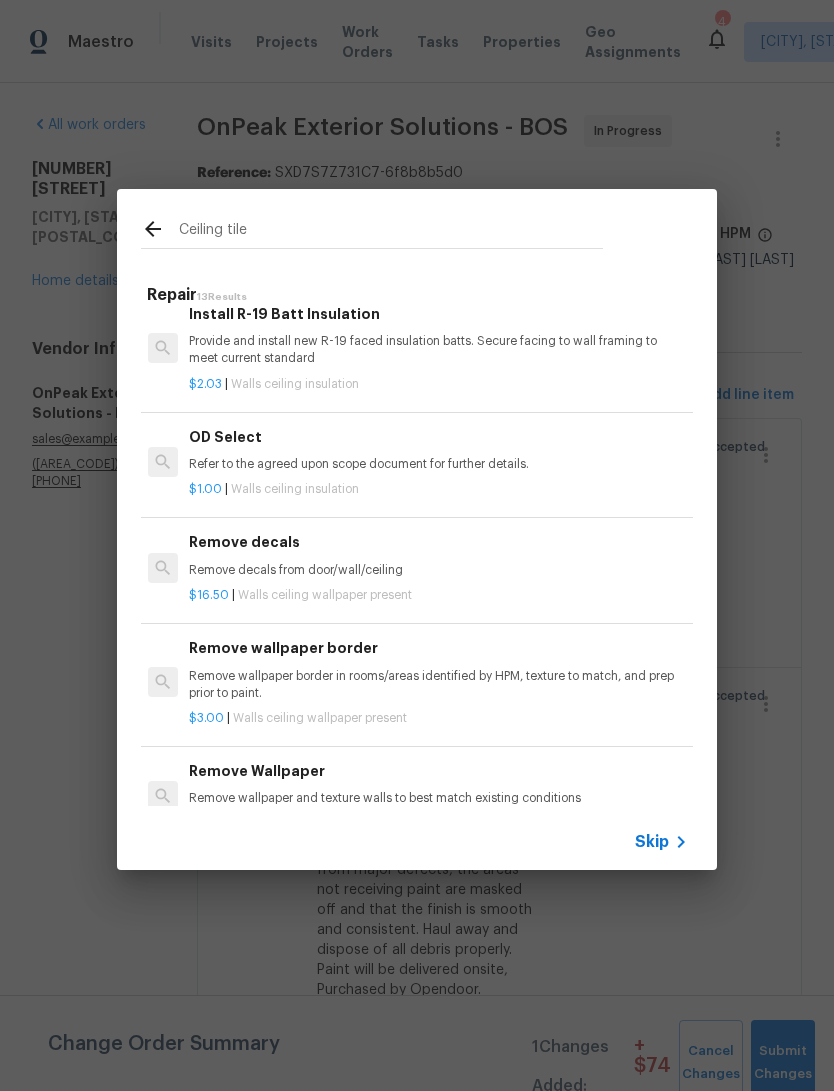 scroll, scrollTop: 159, scrollLeft: 3, axis: both 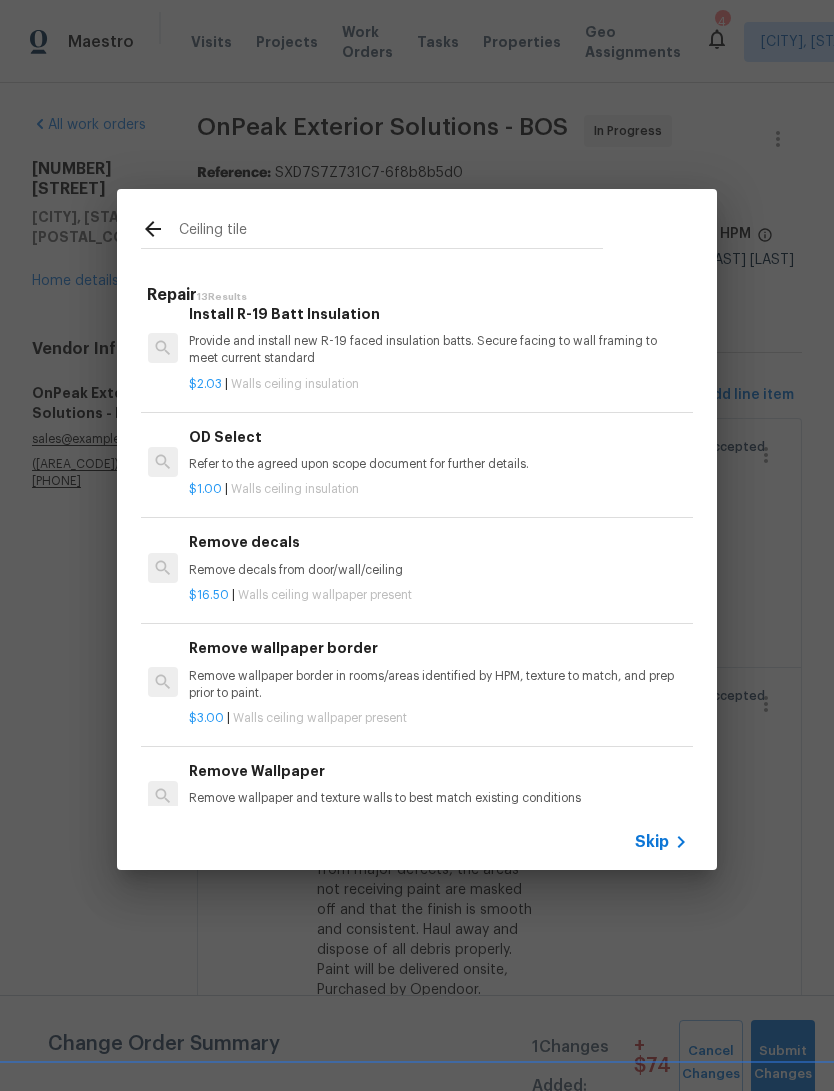 click on "$1.00   |   Walls ceiling insulation" at bounding box center [437, 489] 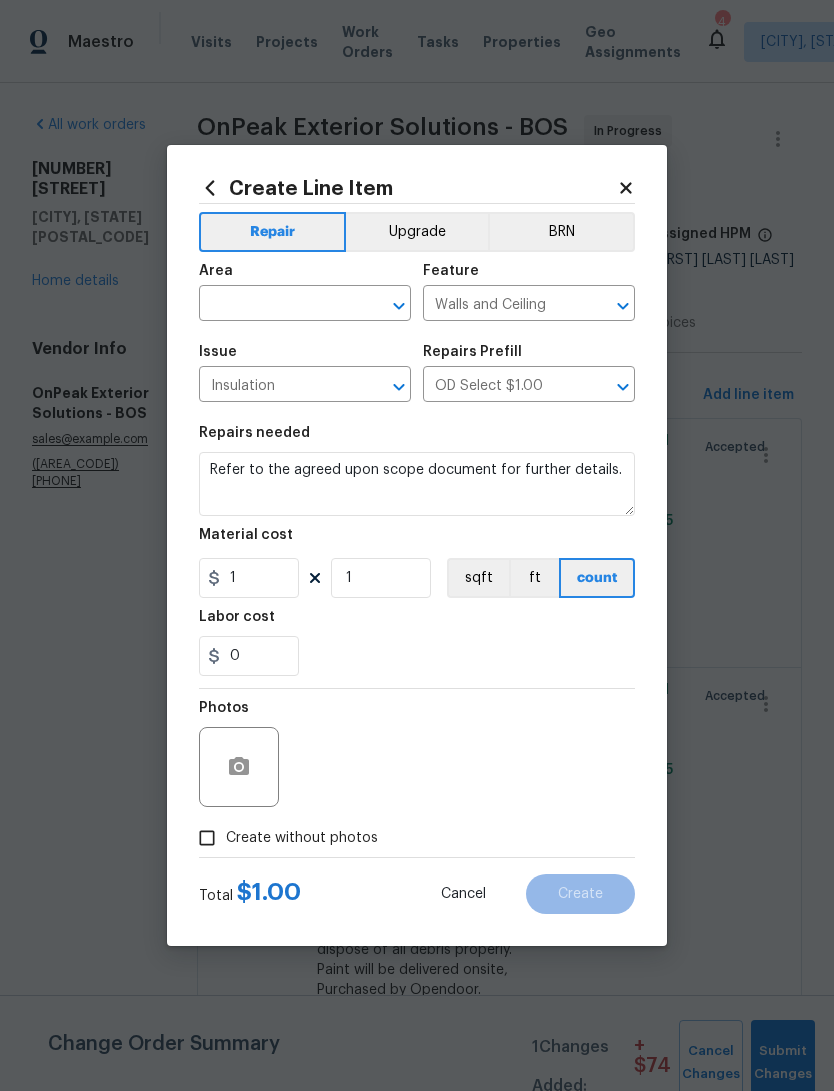 click at bounding box center [277, 305] 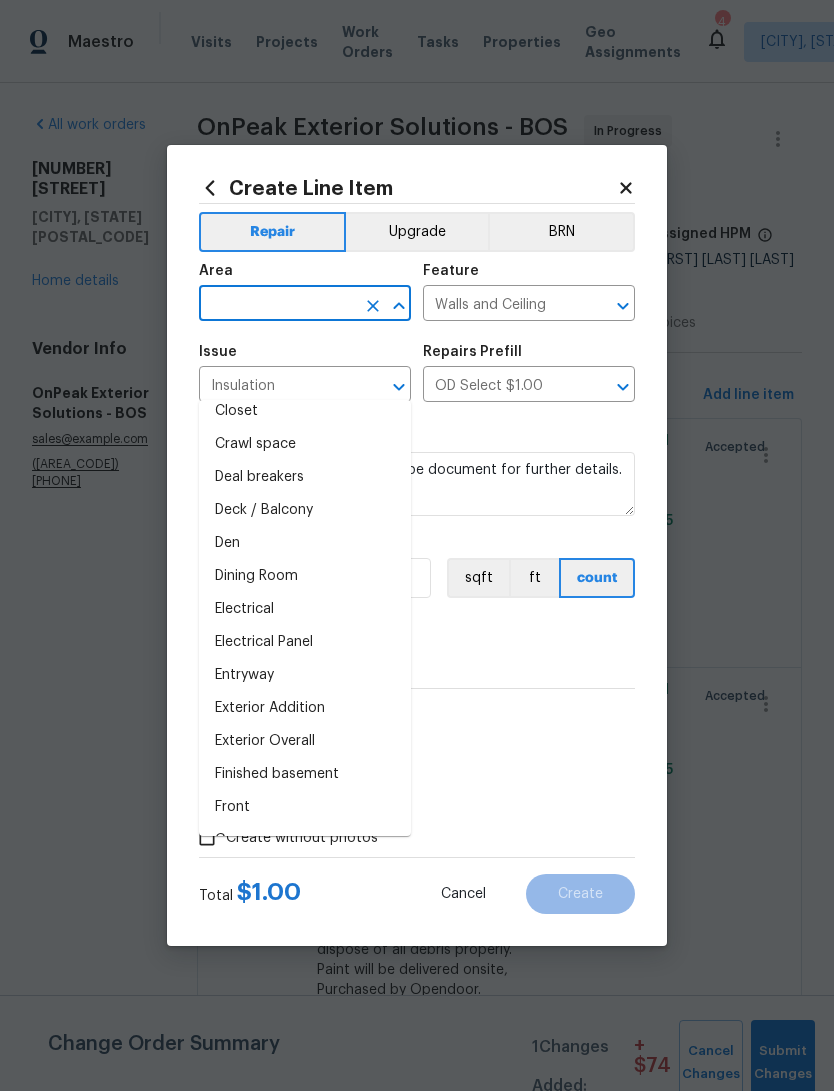 scroll, scrollTop: 216, scrollLeft: 0, axis: vertical 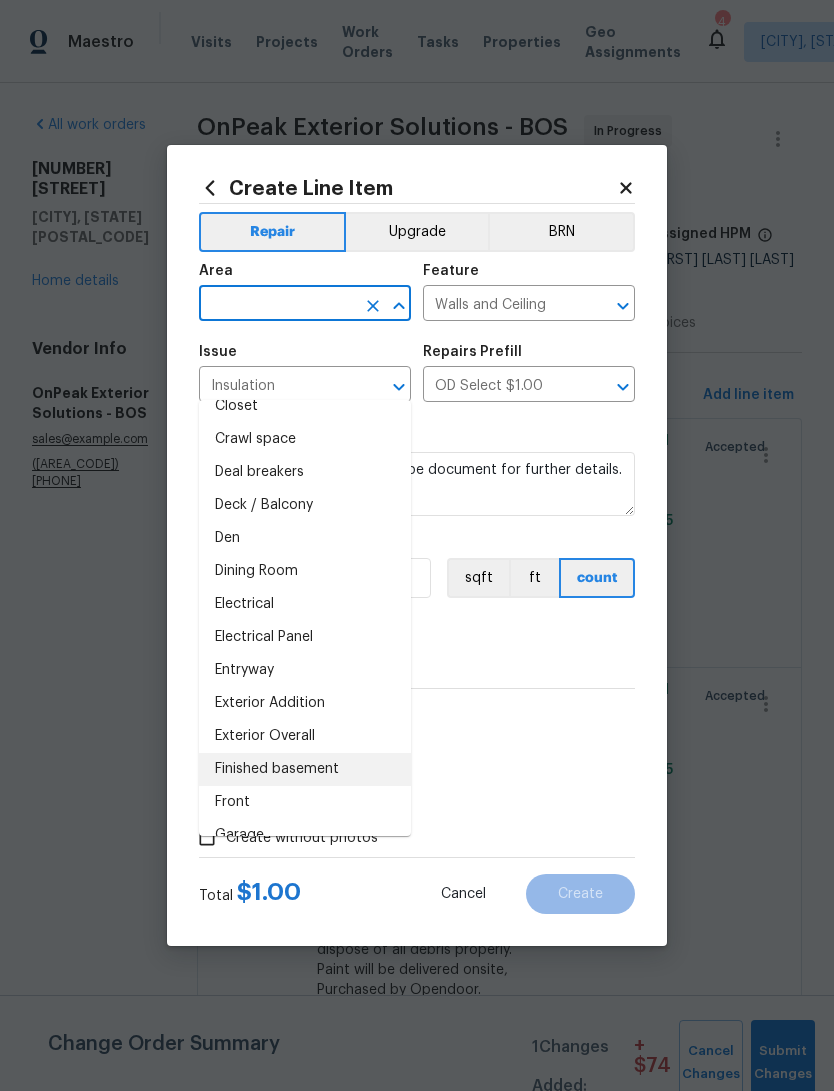 click on "Finished basement" at bounding box center (305, 769) 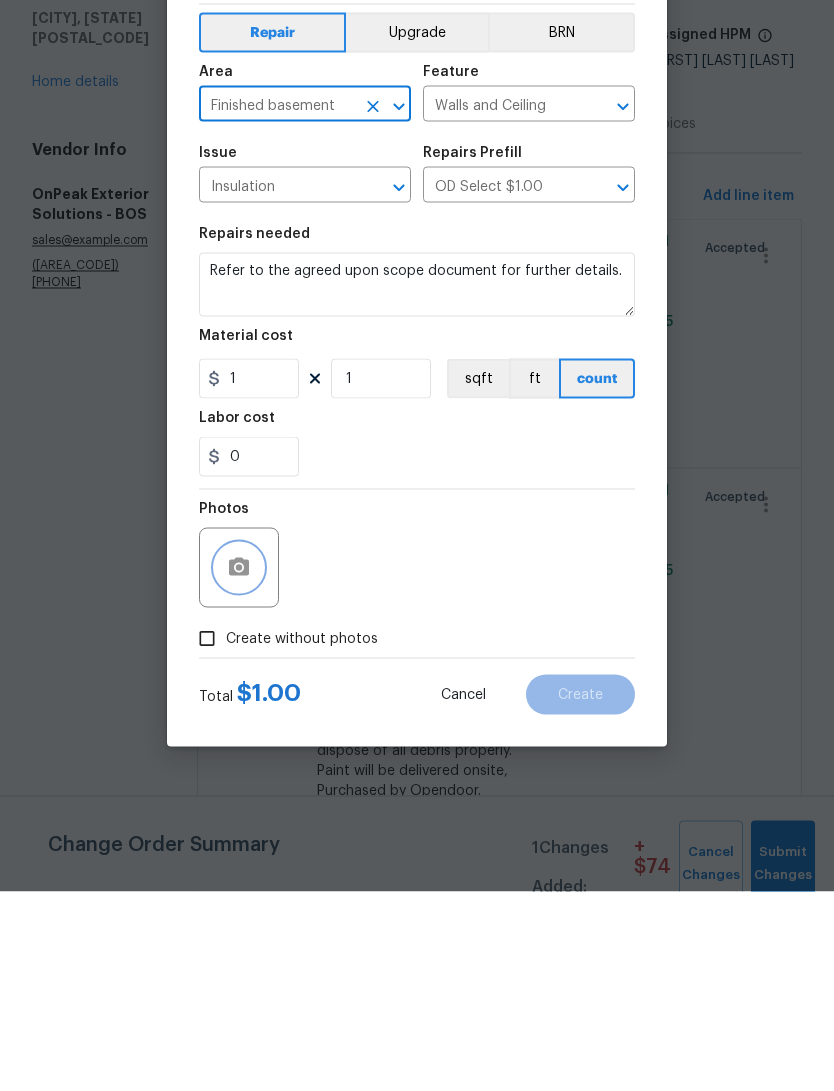 click 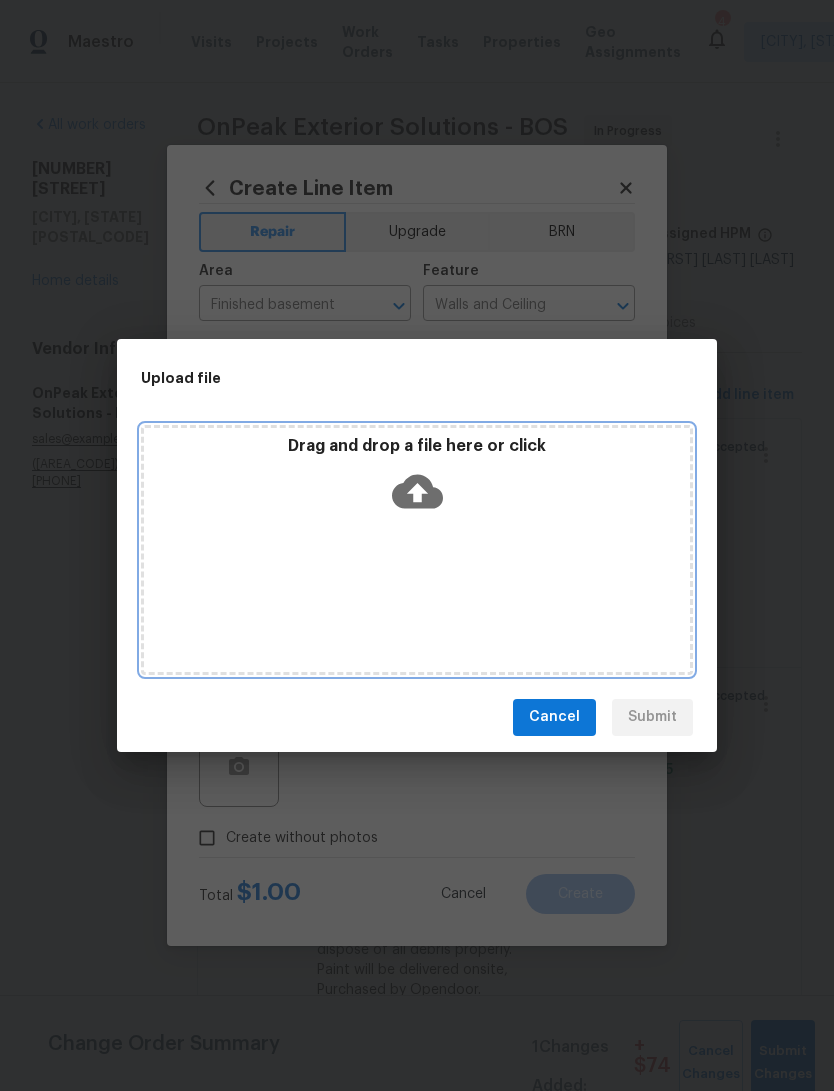 click on "Drag and drop a file here or click" at bounding box center (417, 550) 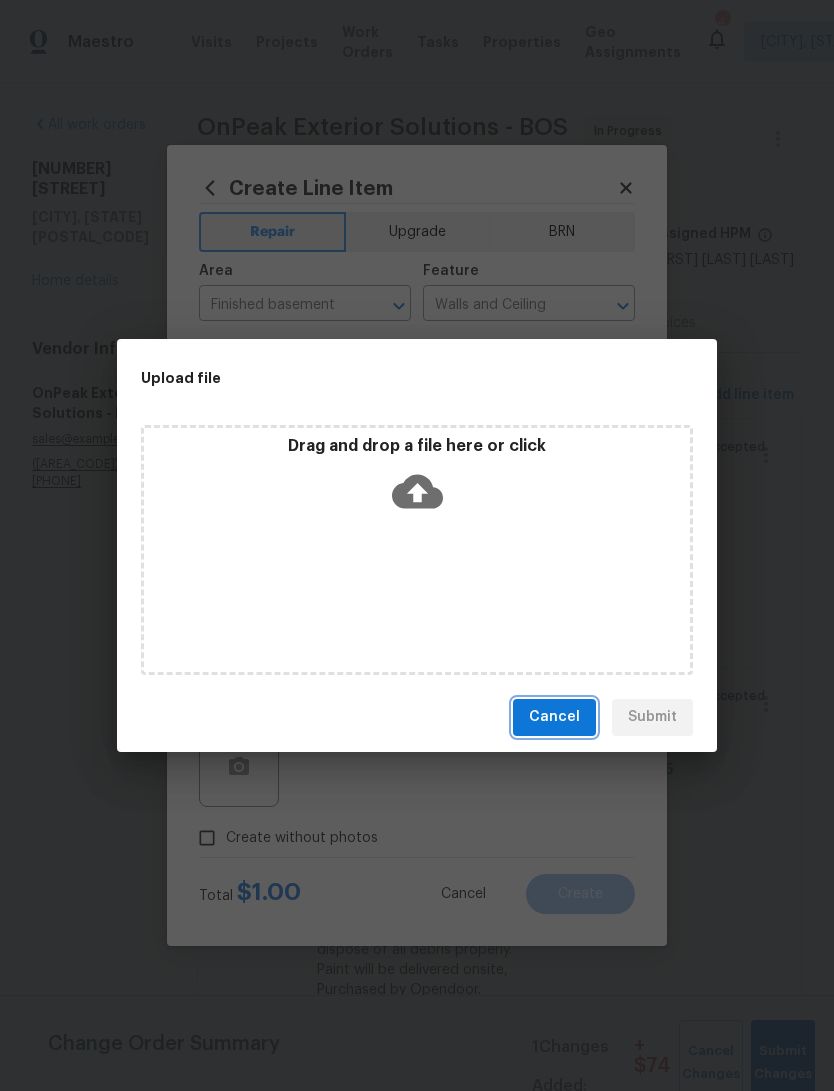 click on "Cancel" at bounding box center (554, 717) 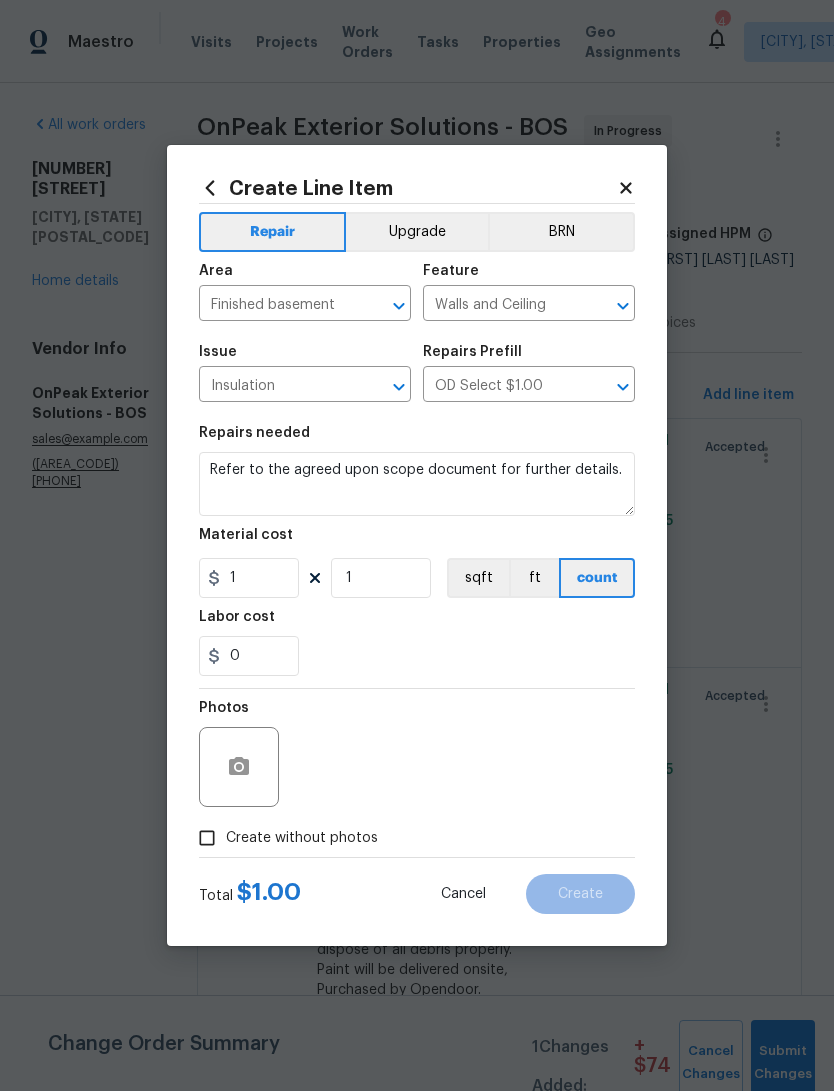 click on "Create without photos" at bounding box center (302, 838) 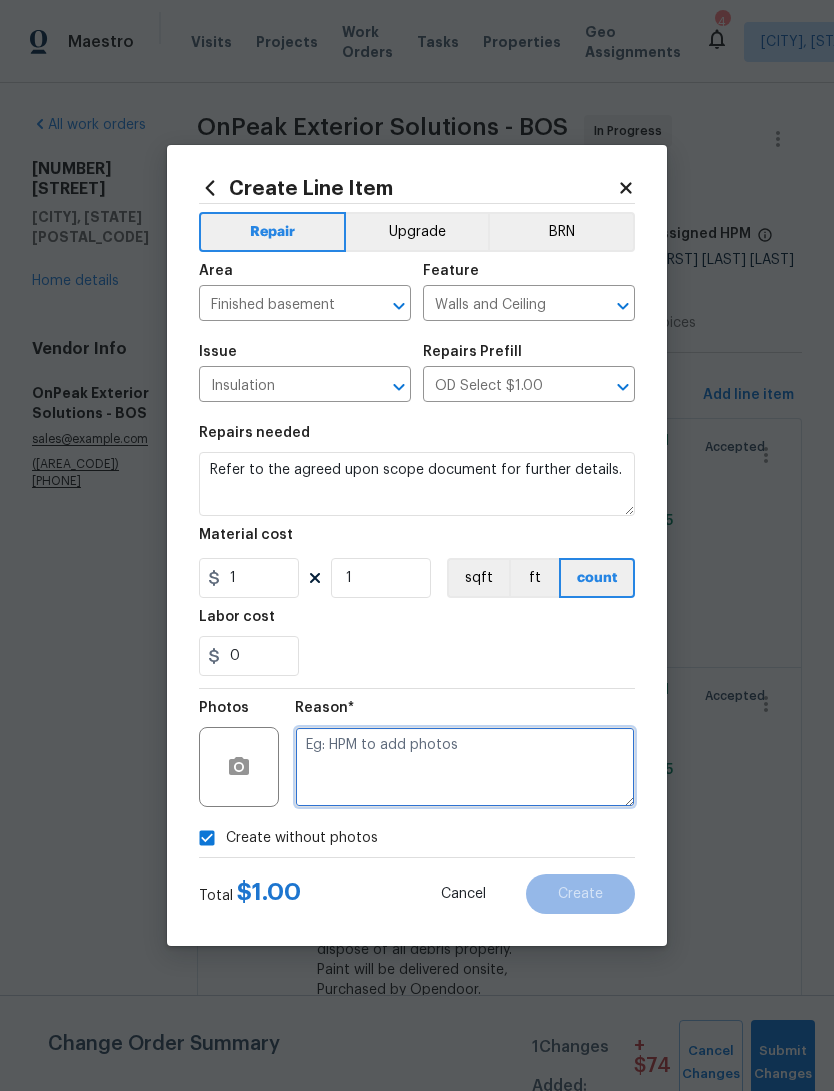 click at bounding box center (465, 767) 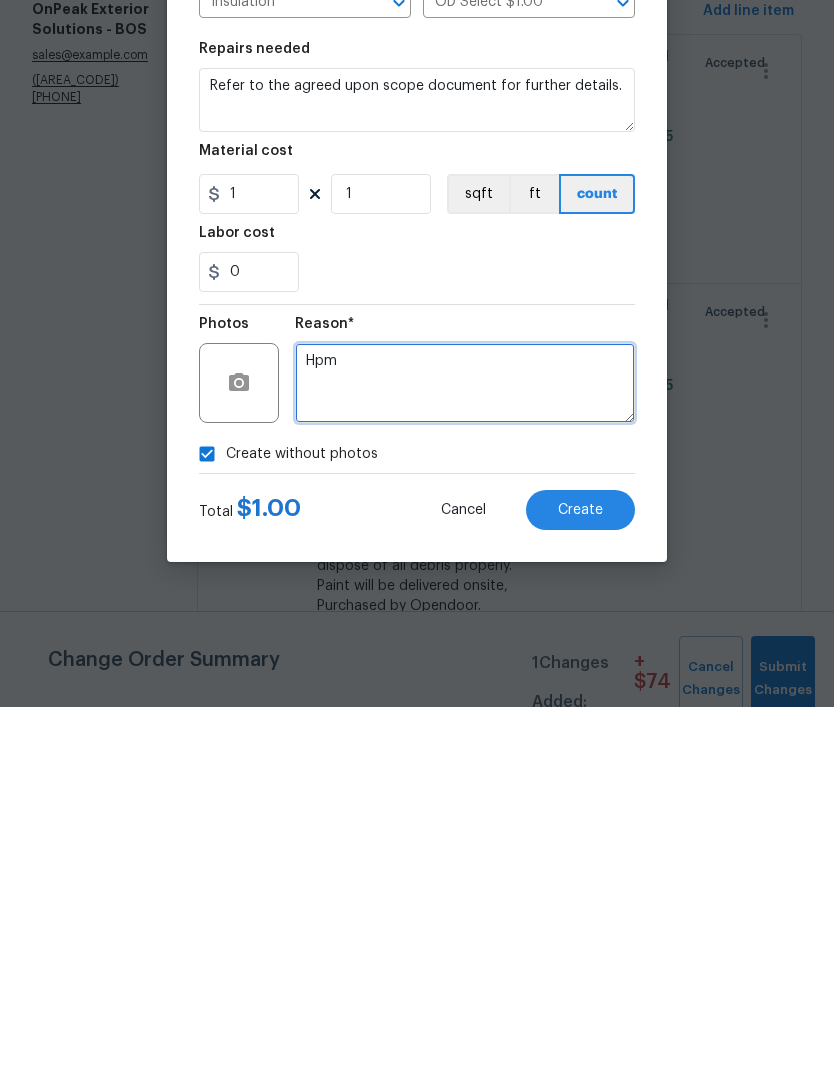 type on "Hpm" 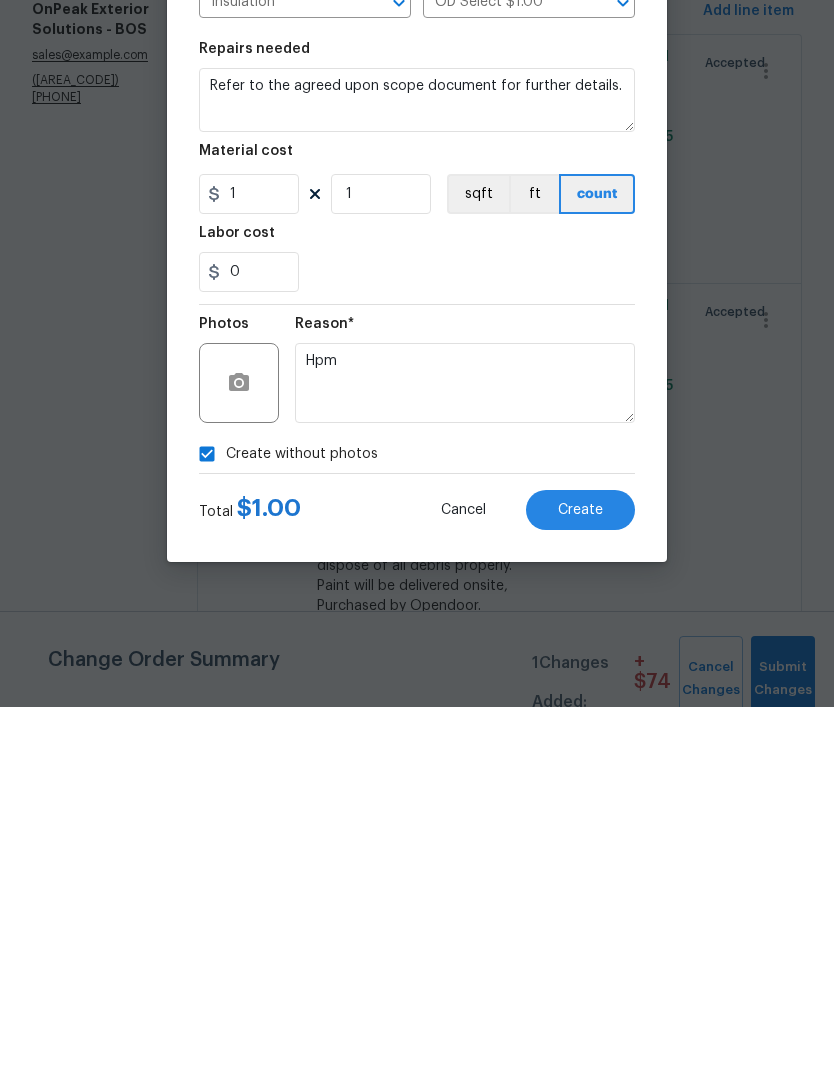 click on "Create" at bounding box center [580, 894] 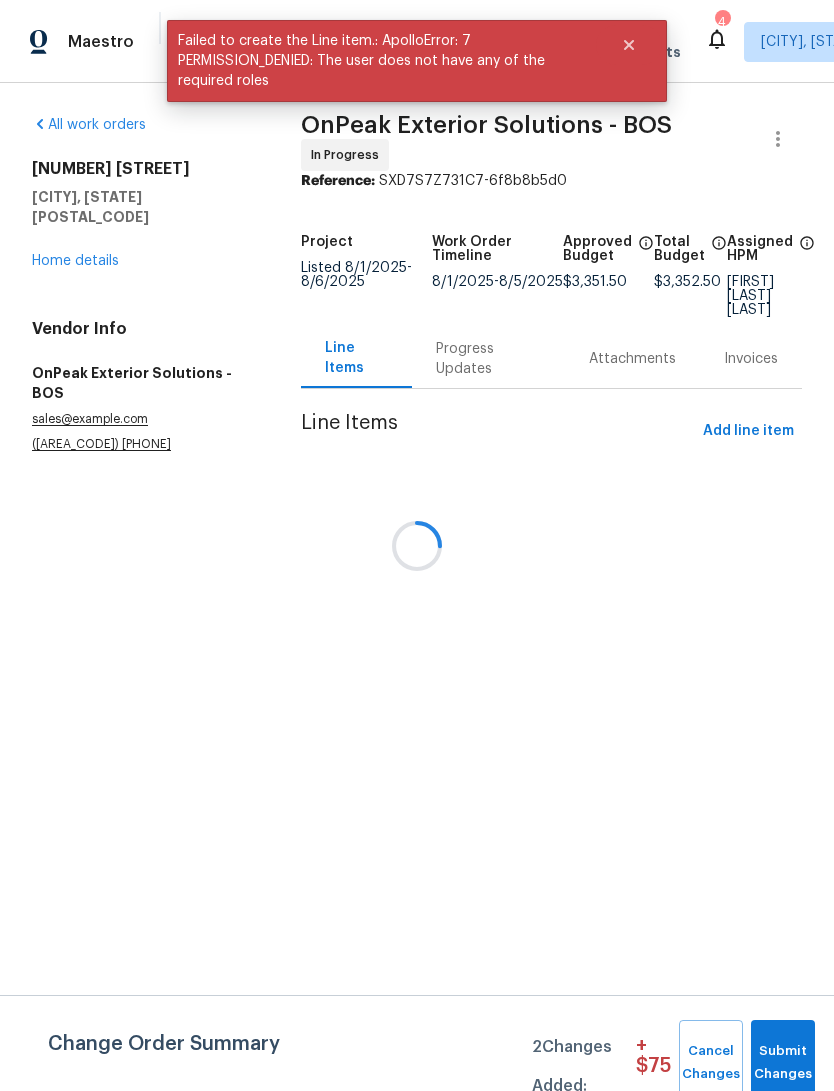 scroll, scrollTop: 0, scrollLeft: 0, axis: both 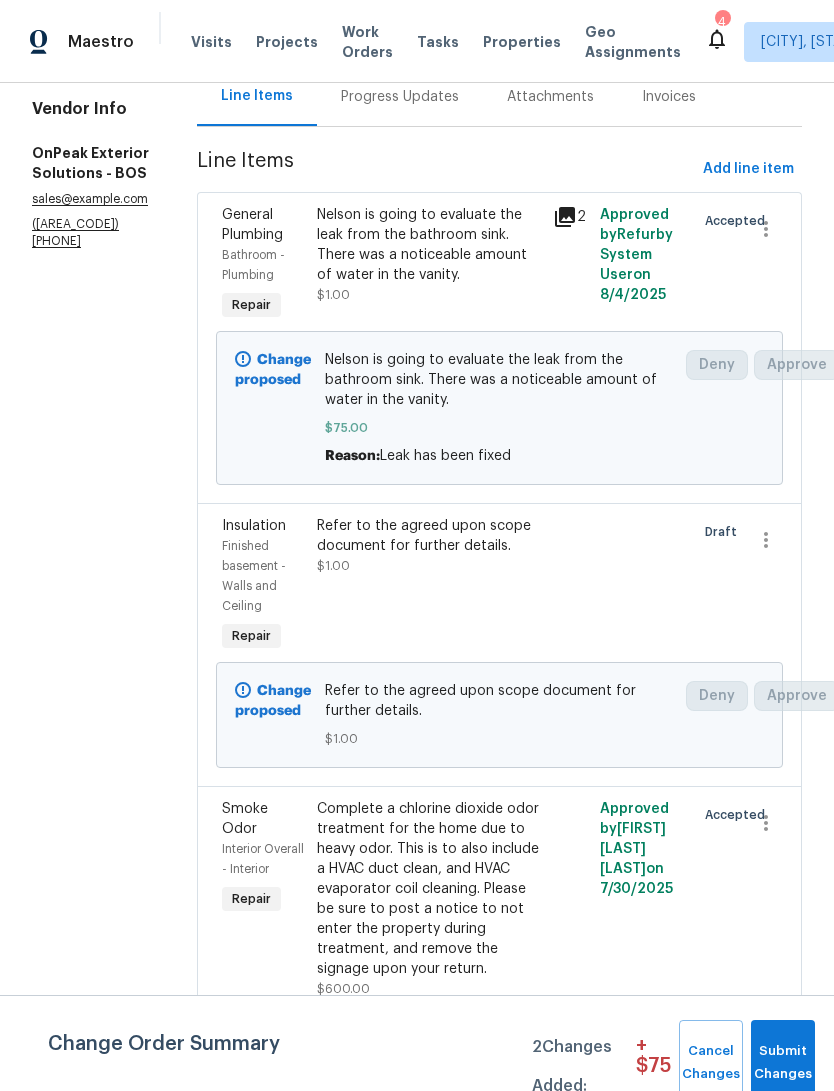 click on "Insulation Finished basement - Walls and Ceiling Repair" at bounding box center [263, 586] 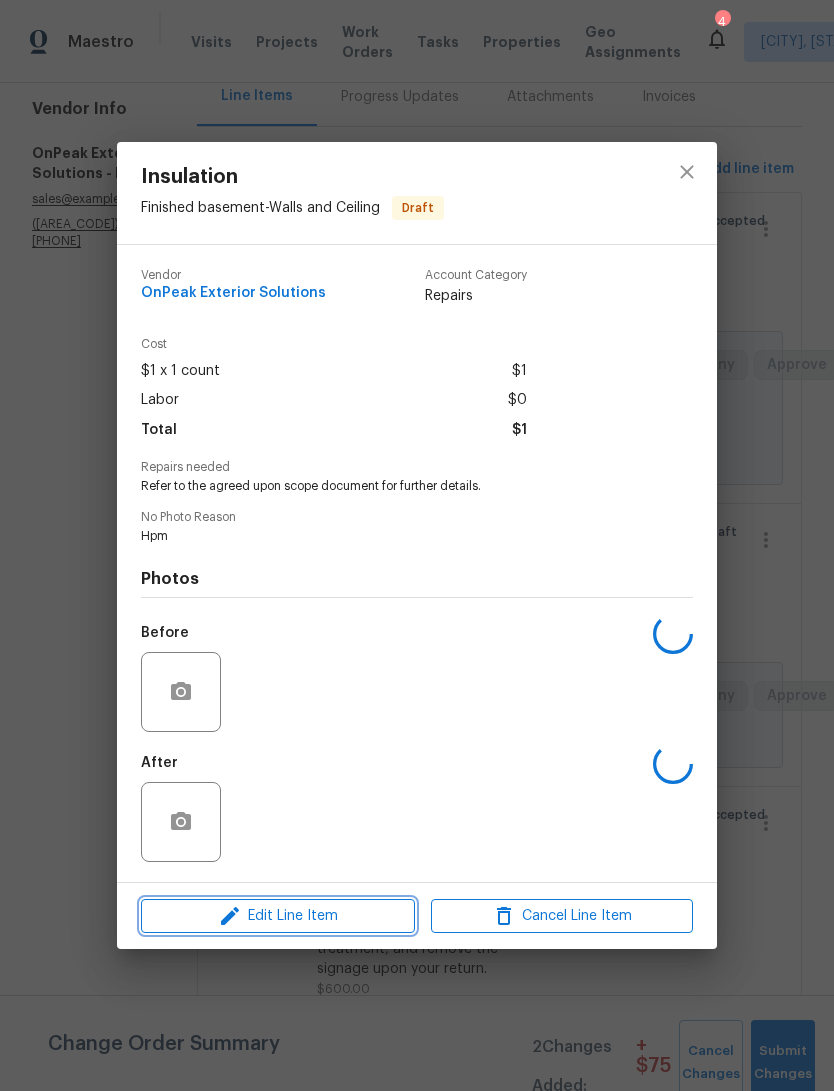 click on "Edit Line Item" at bounding box center (278, 916) 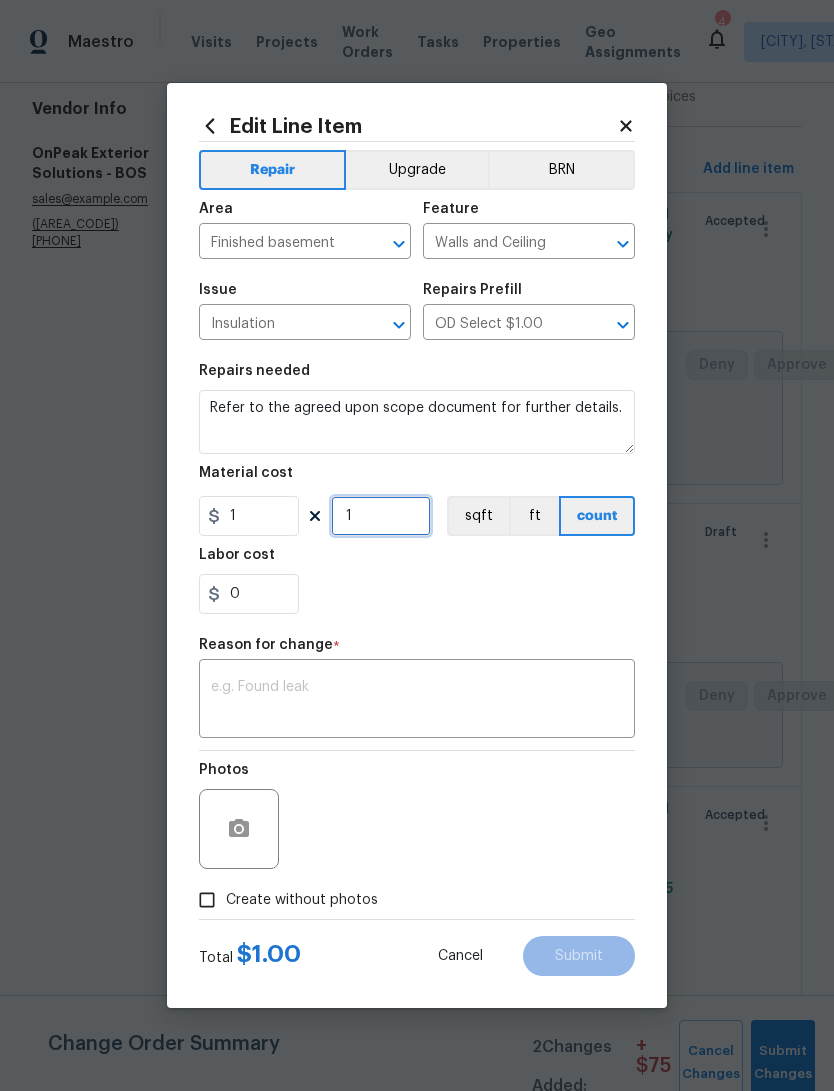 click on "1" at bounding box center (381, 516) 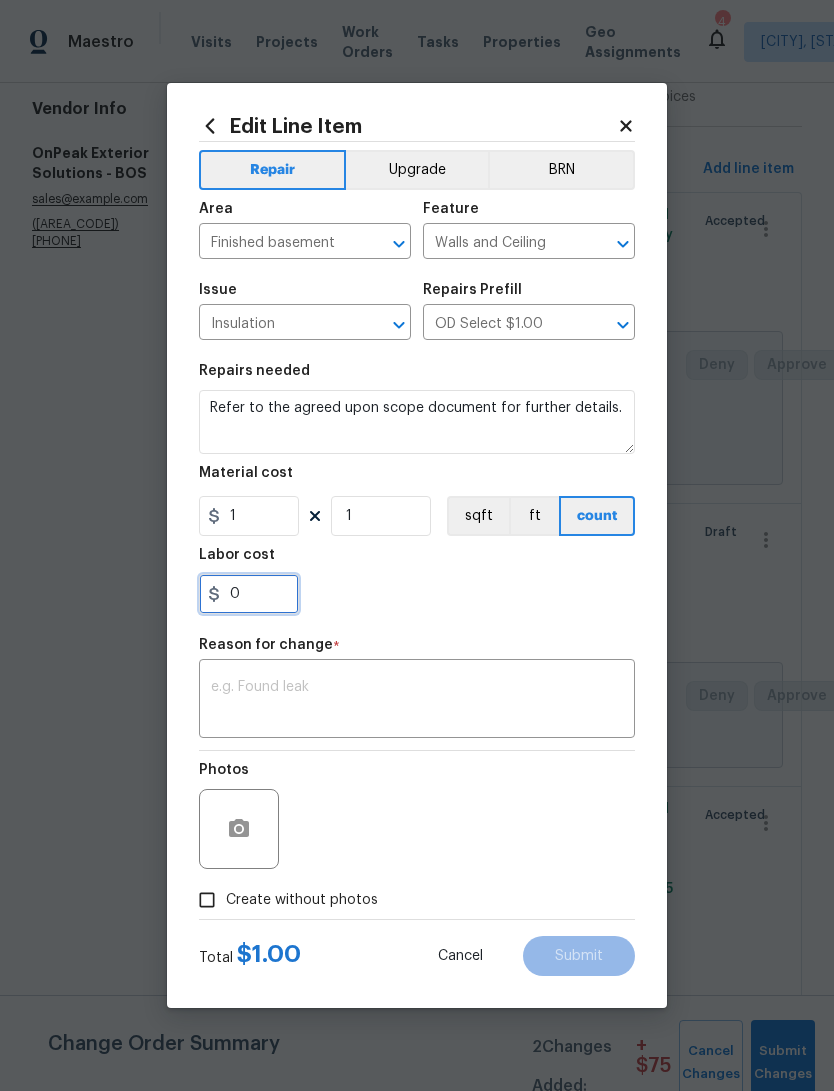 click on "0" at bounding box center (249, 594) 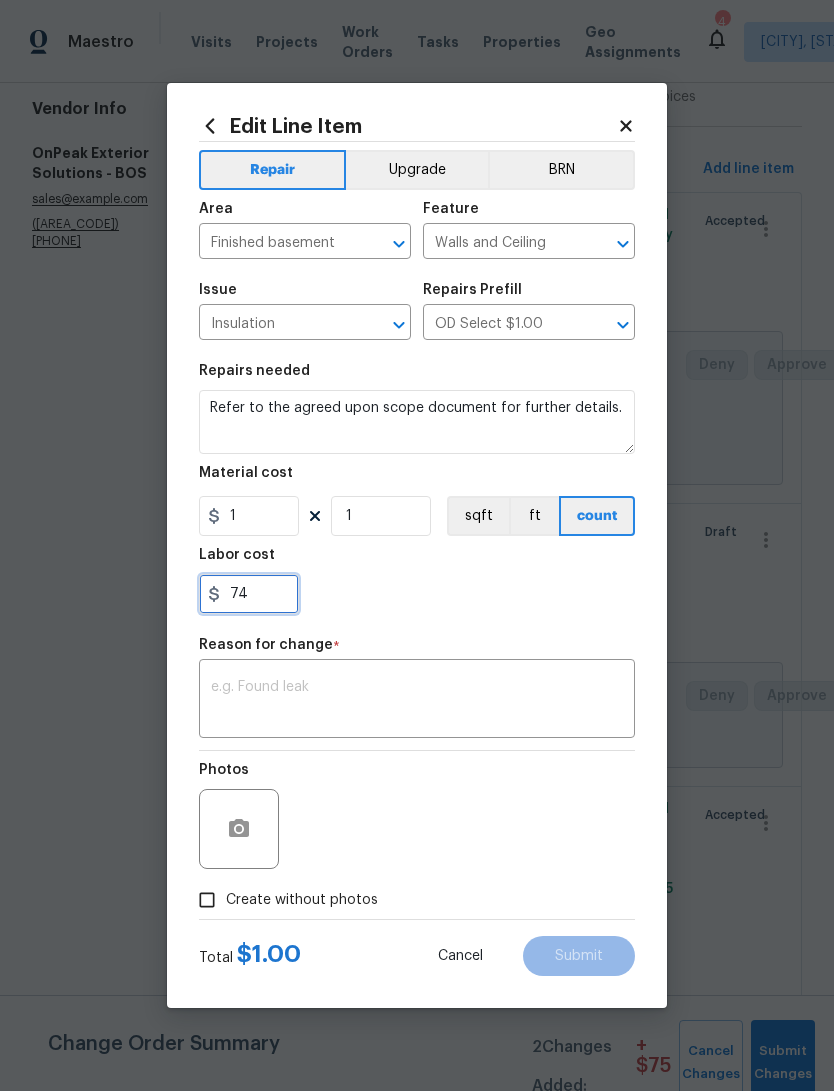 type on "74" 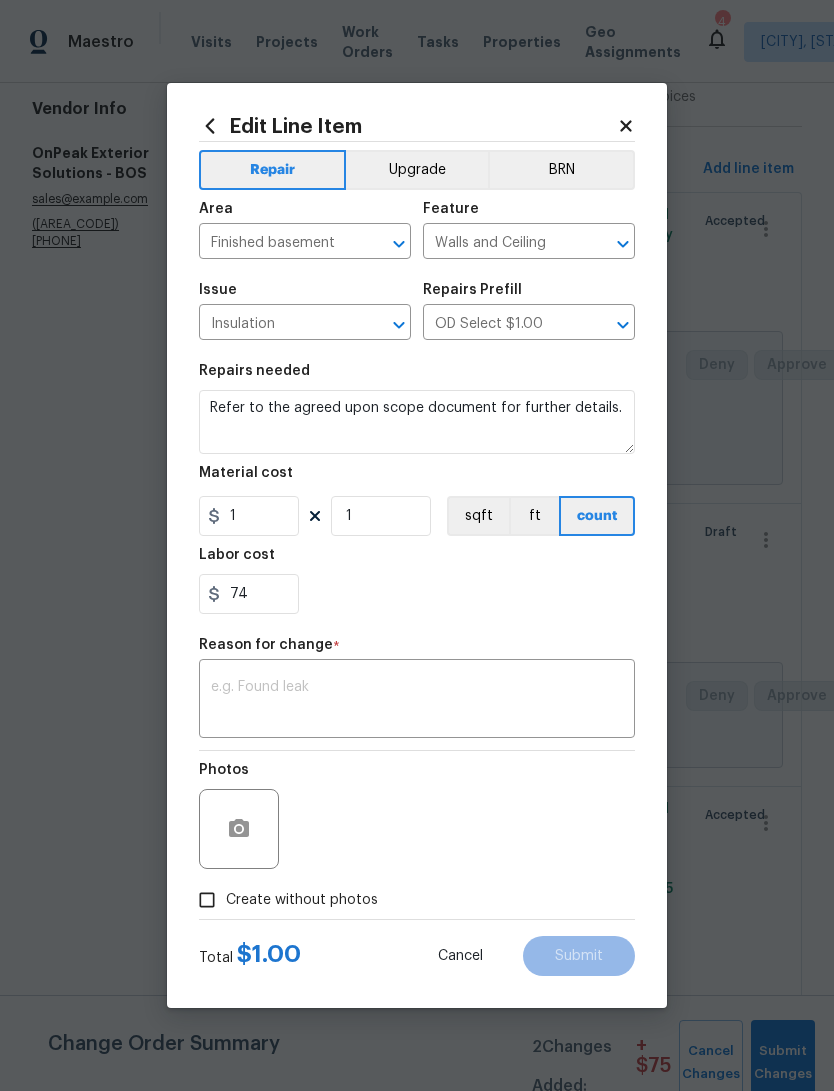 click at bounding box center [417, 701] 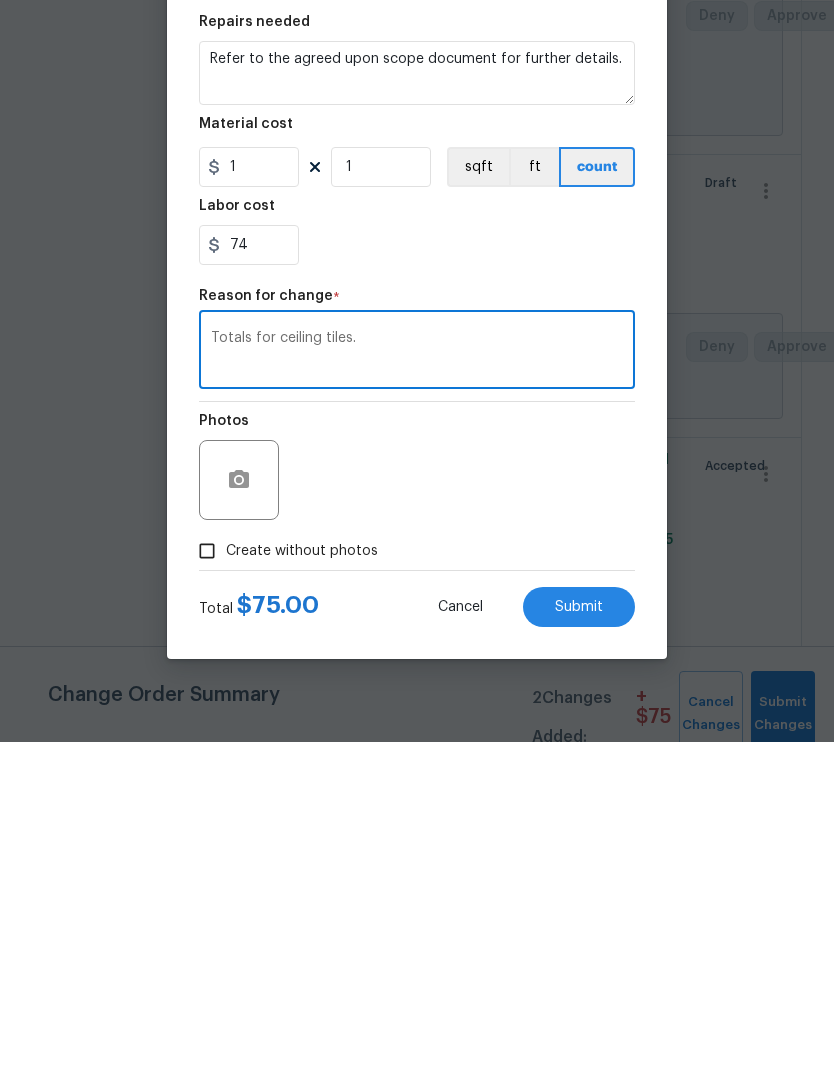 type on "Totals for ceiling tiles." 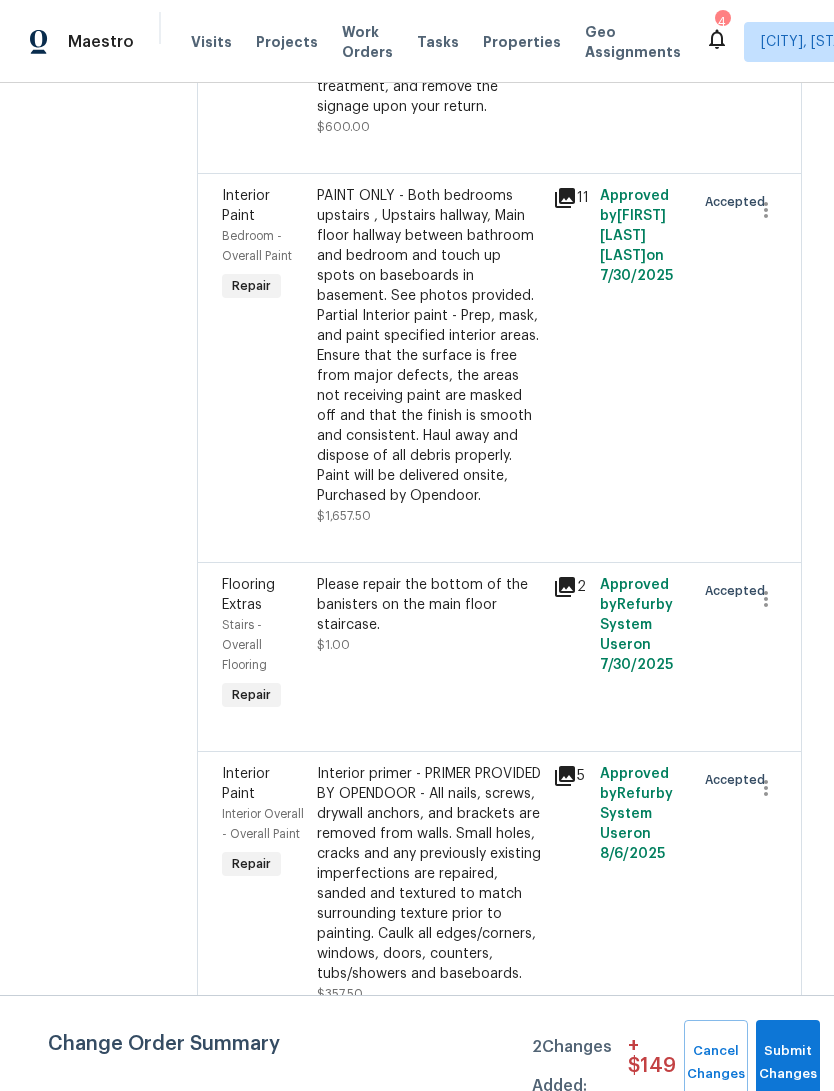 scroll, scrollTop: 1130, scrollLeft: 0, axis: vertical 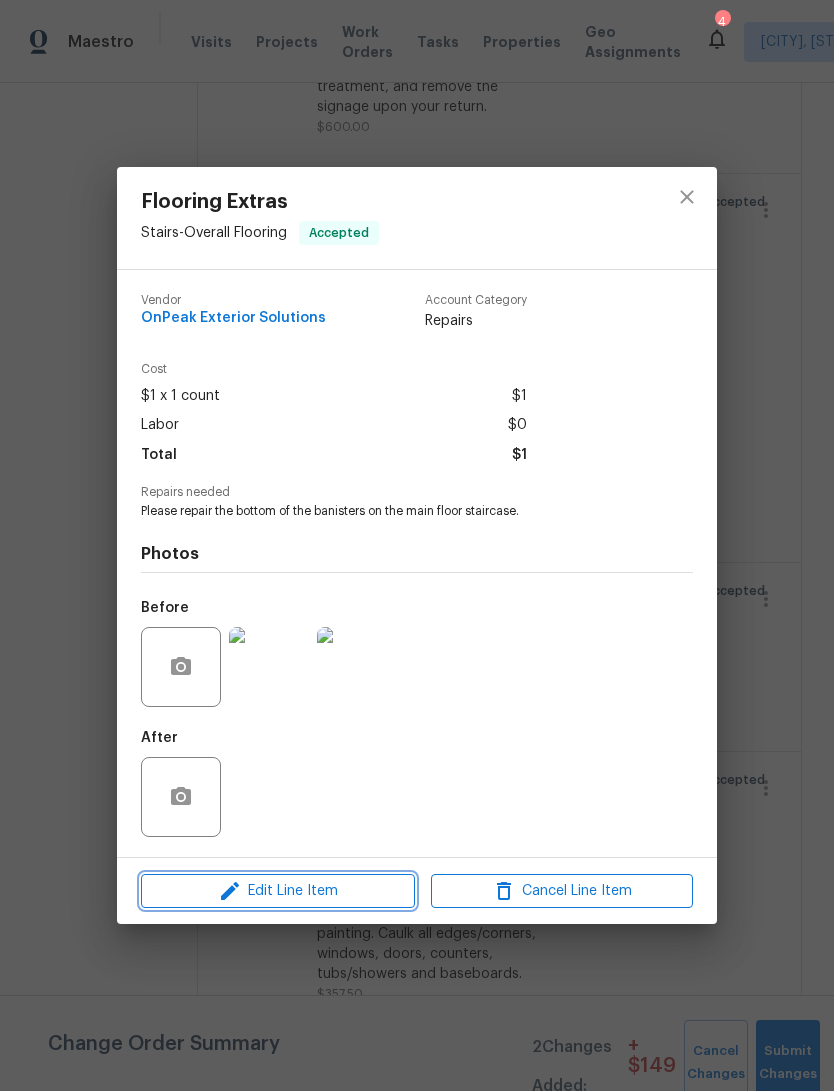 click on "Edit Line Item" at bounding box center [278, 891] 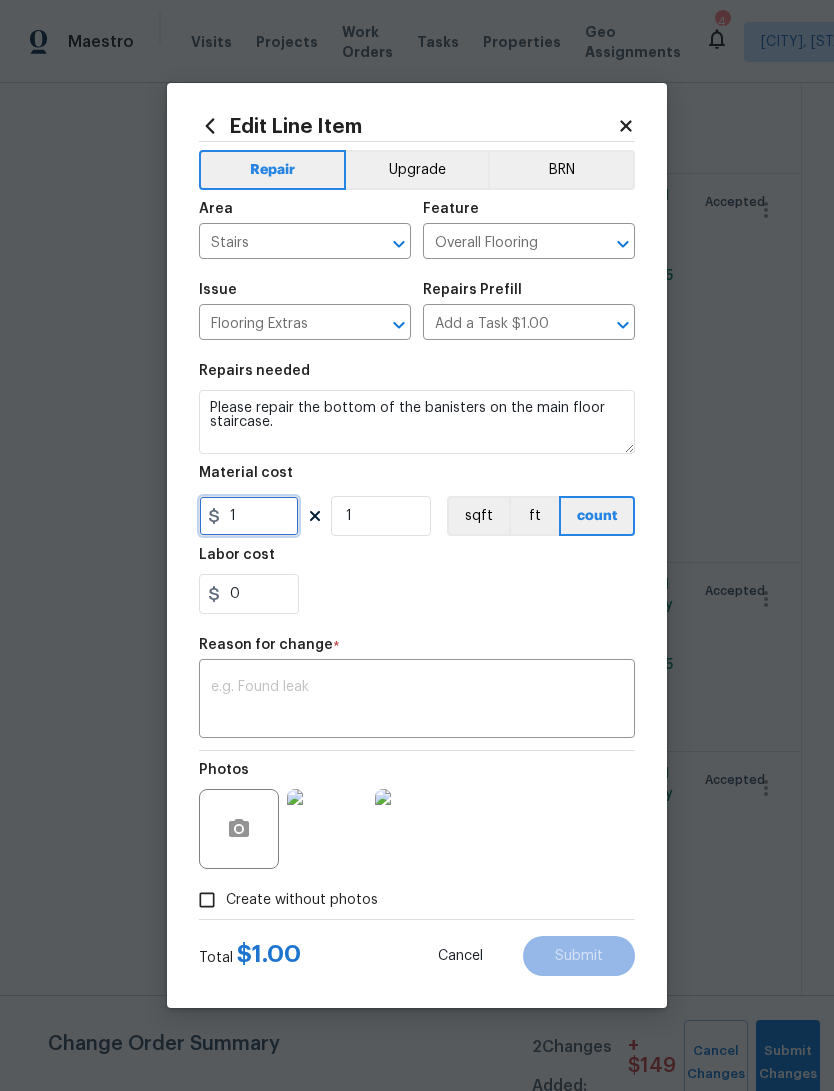 click on "1" at bounding box center (249, 516) 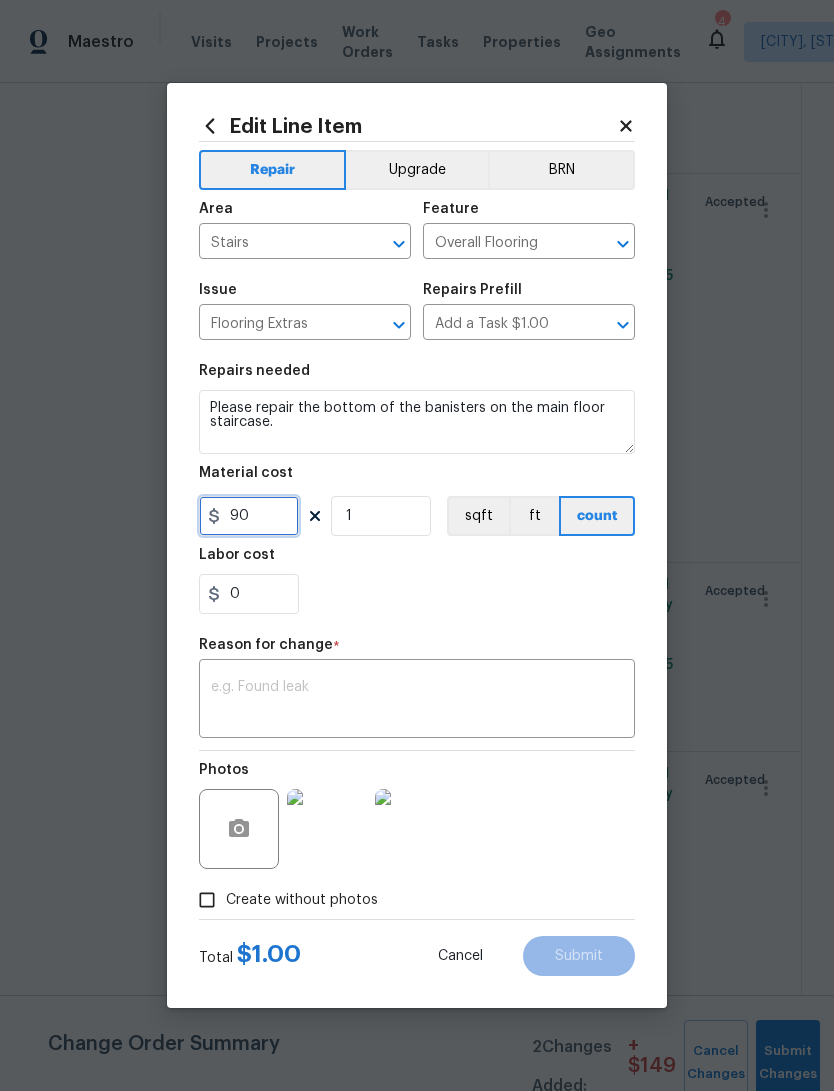 type on "90" 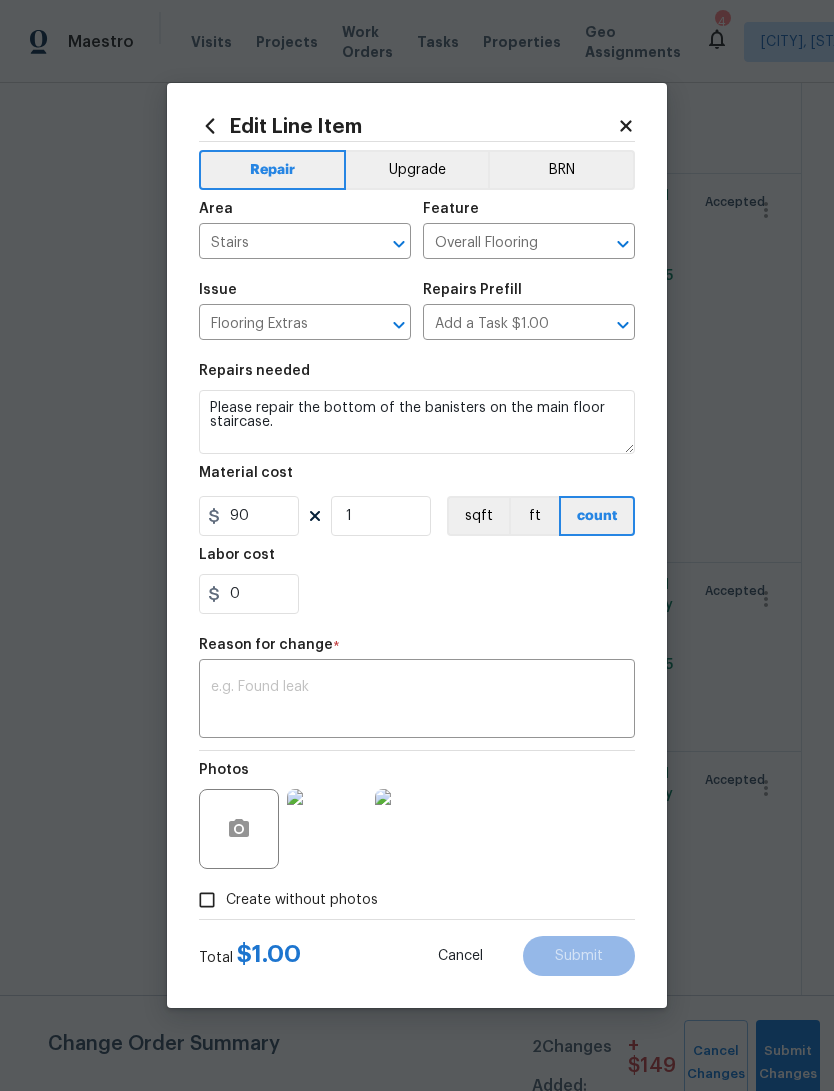 click at bounding box center (417, 701) 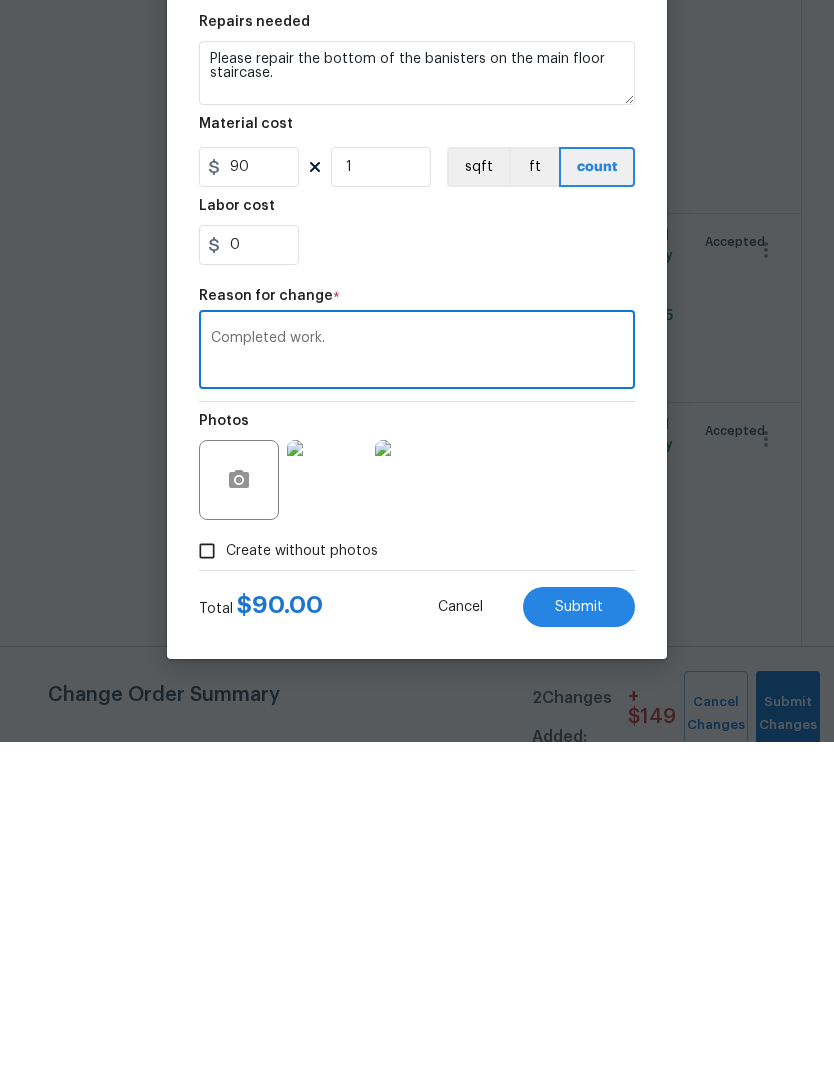 type on "Completed work." 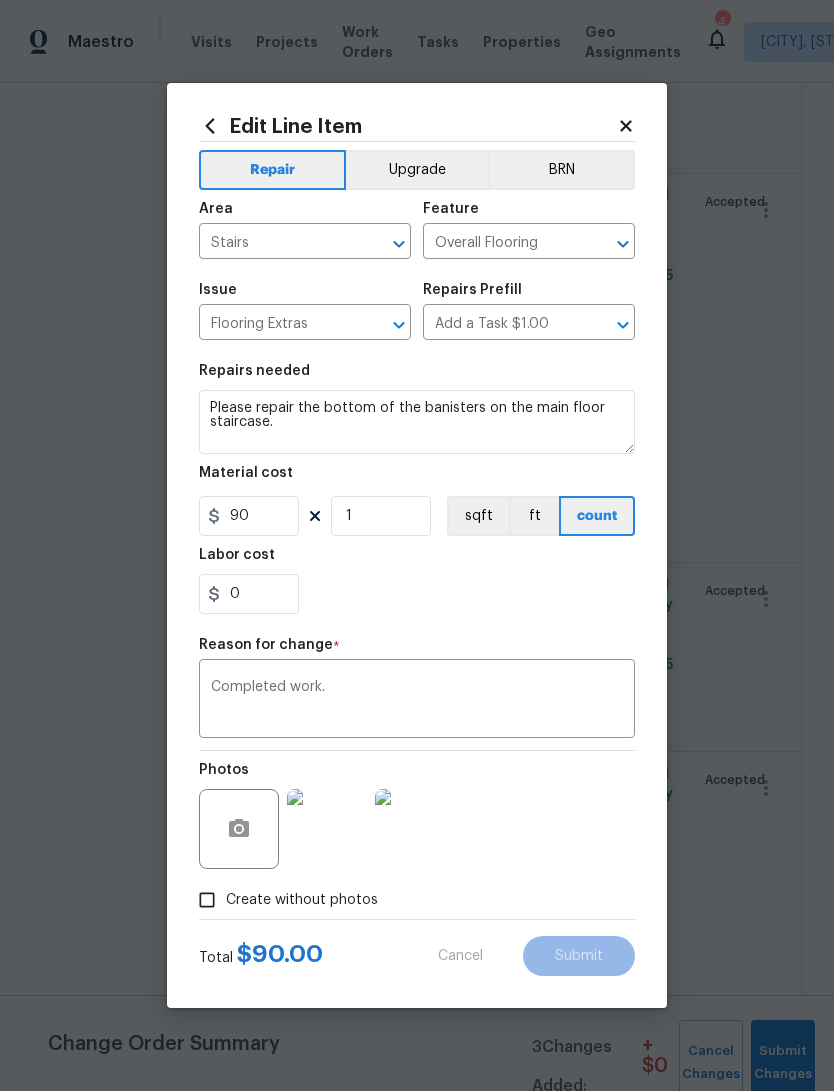 type on "1" 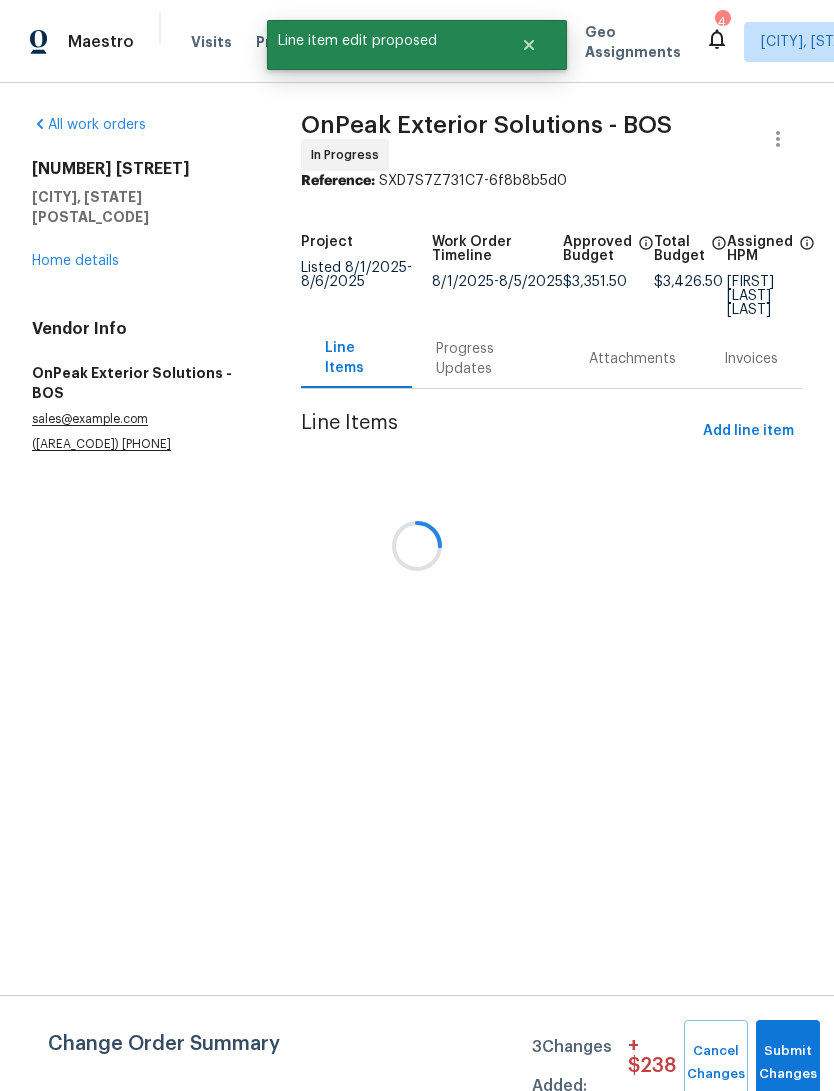 scroll, scrollTop: 0, scrollLeft: 0, axis: both 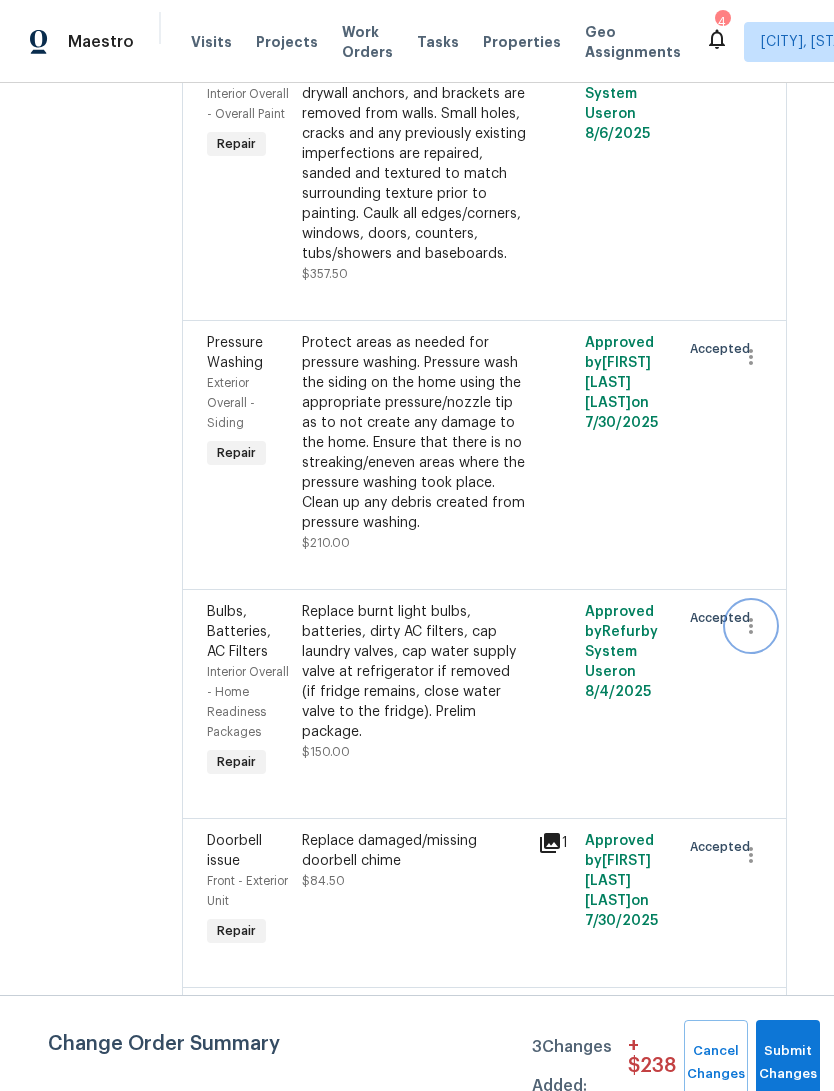 click at bounding box center [751, 626] 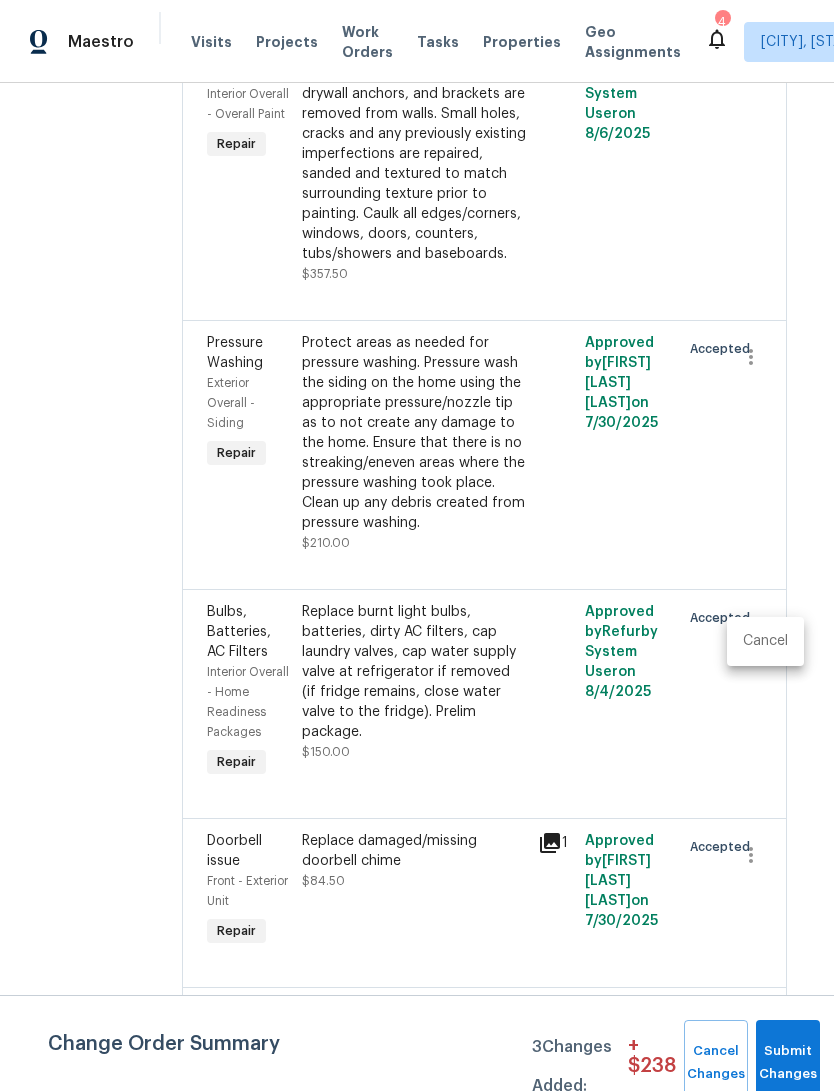 click at bounding box center (417, 545) 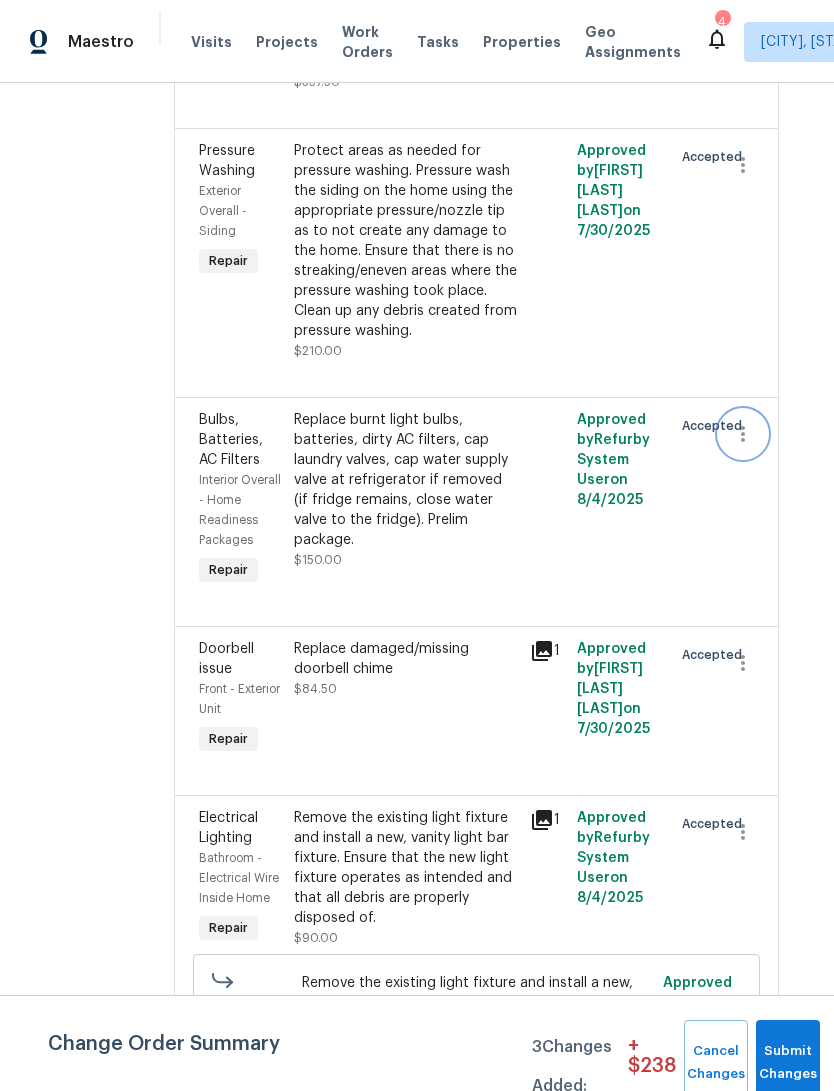 scroll, scrollTop: 2164, scrollLeft: 24, axis: both 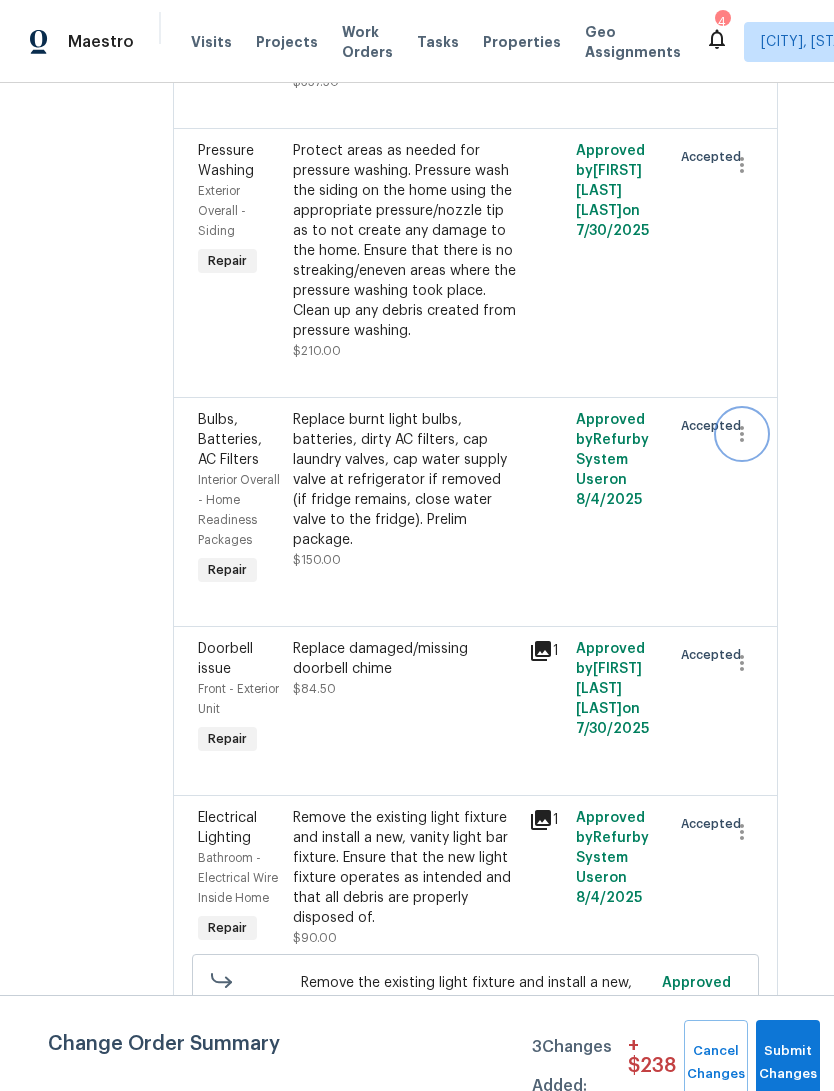 click 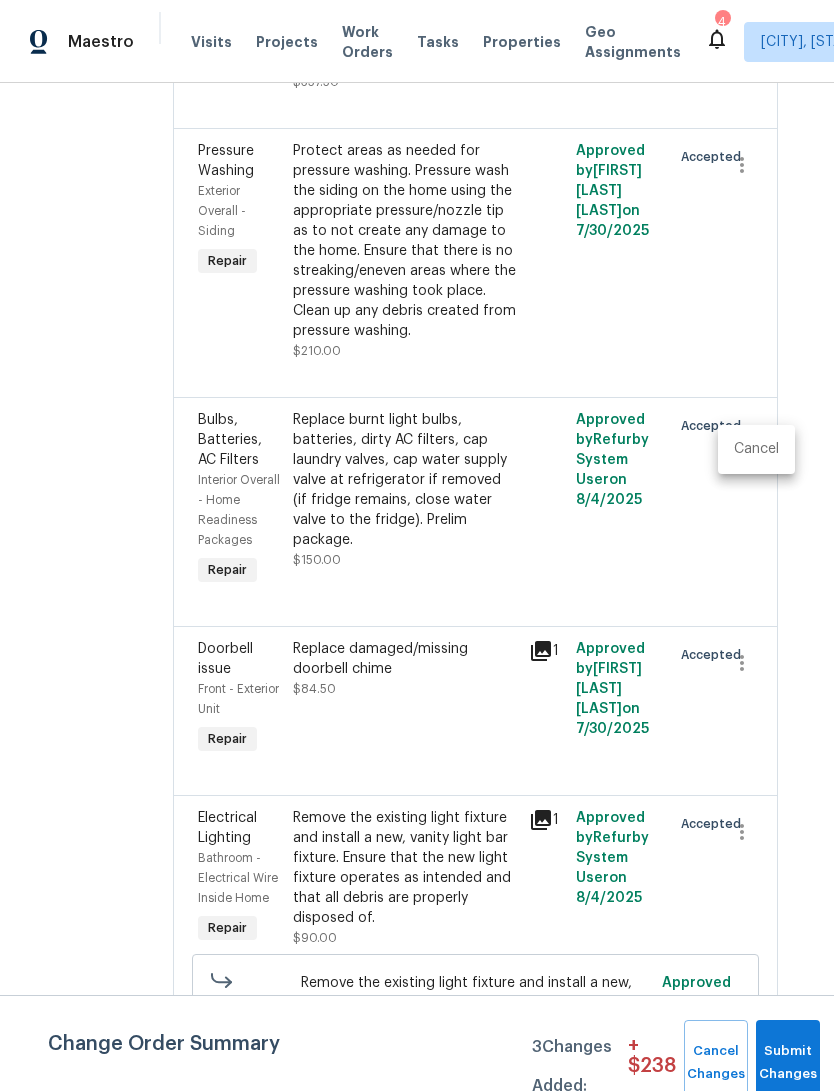 click on "Cancel" at bounding box center (756, 449) 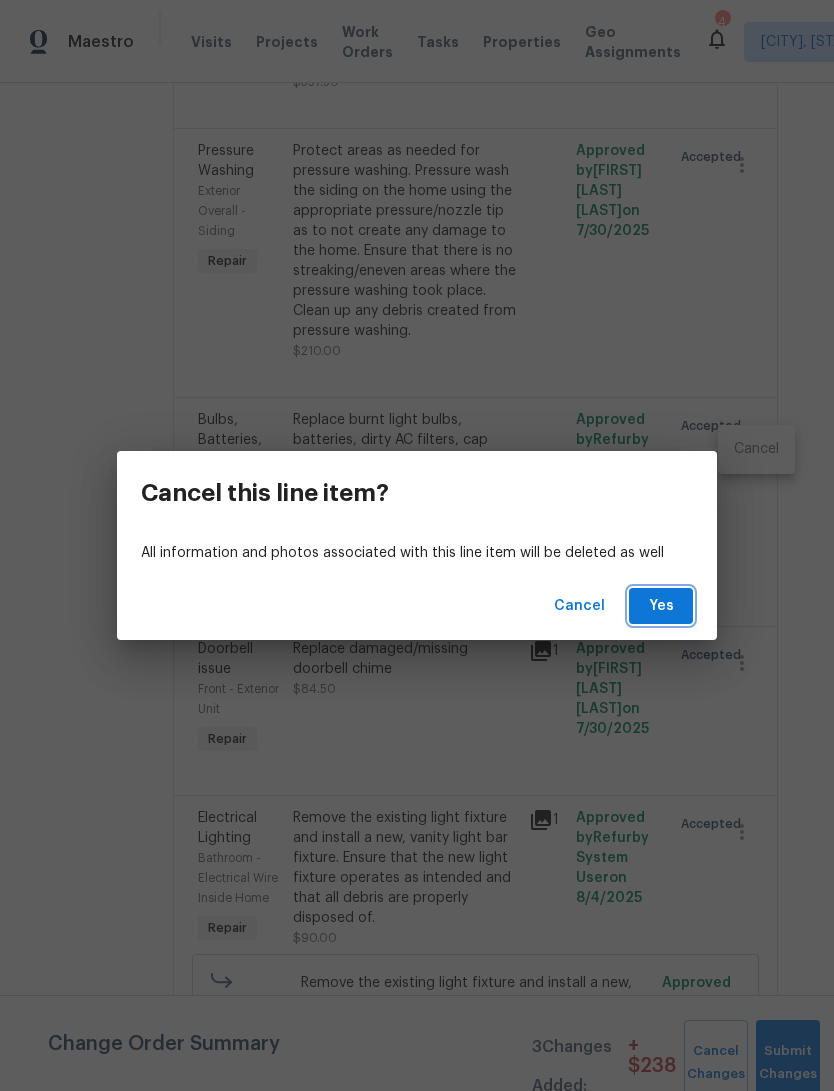 click on "Yes" at bounding box center (661, 606) 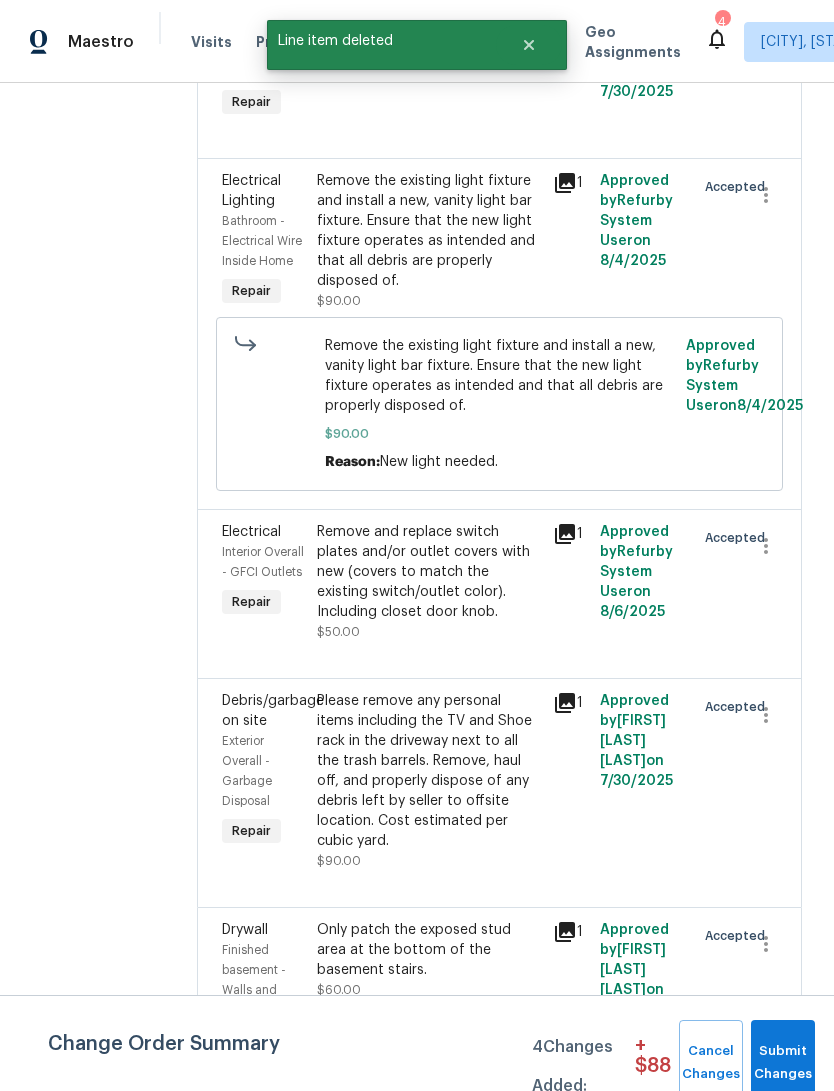 scroll, scrollTop: 2571, scrollLeft: 0, axis: vertical 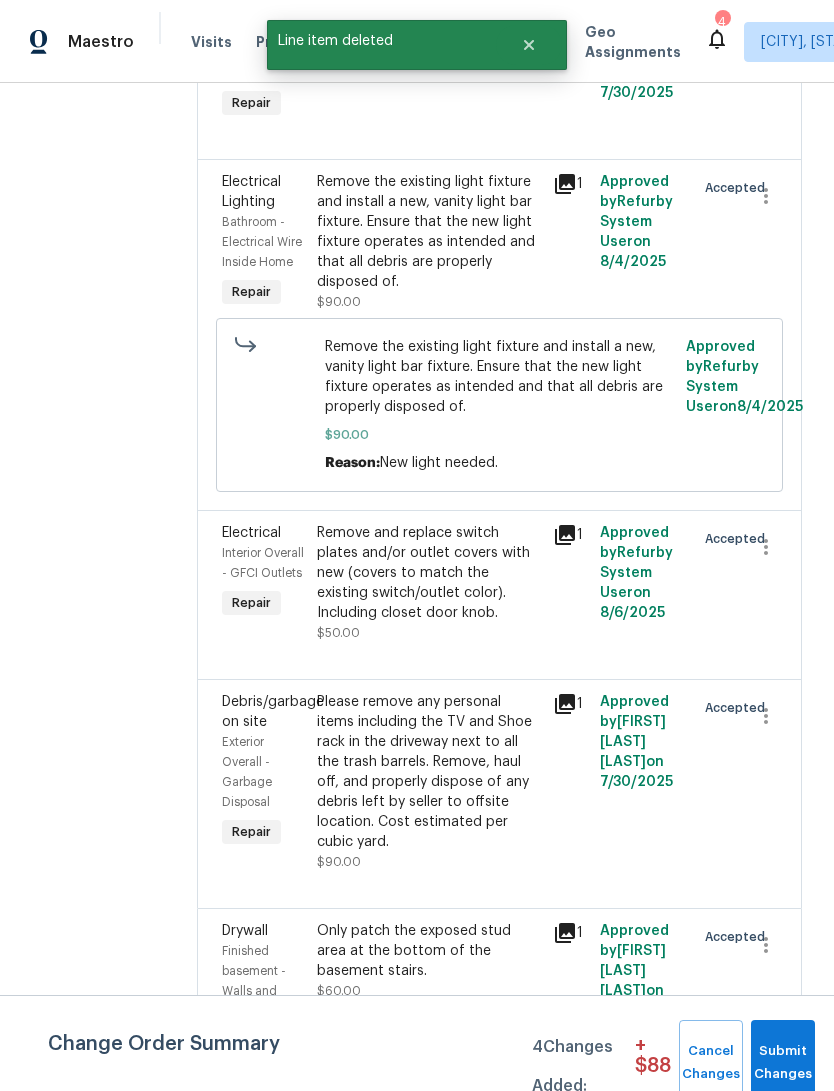 click on "Please remove any personal items including the TV and Shoe rack in the driveway next to all the trash barrels.
Remove, haul off, and properly dispose of any debris left by seller to offsite location. Cost estimated per cubic yard." at bounding box center [429, 772] 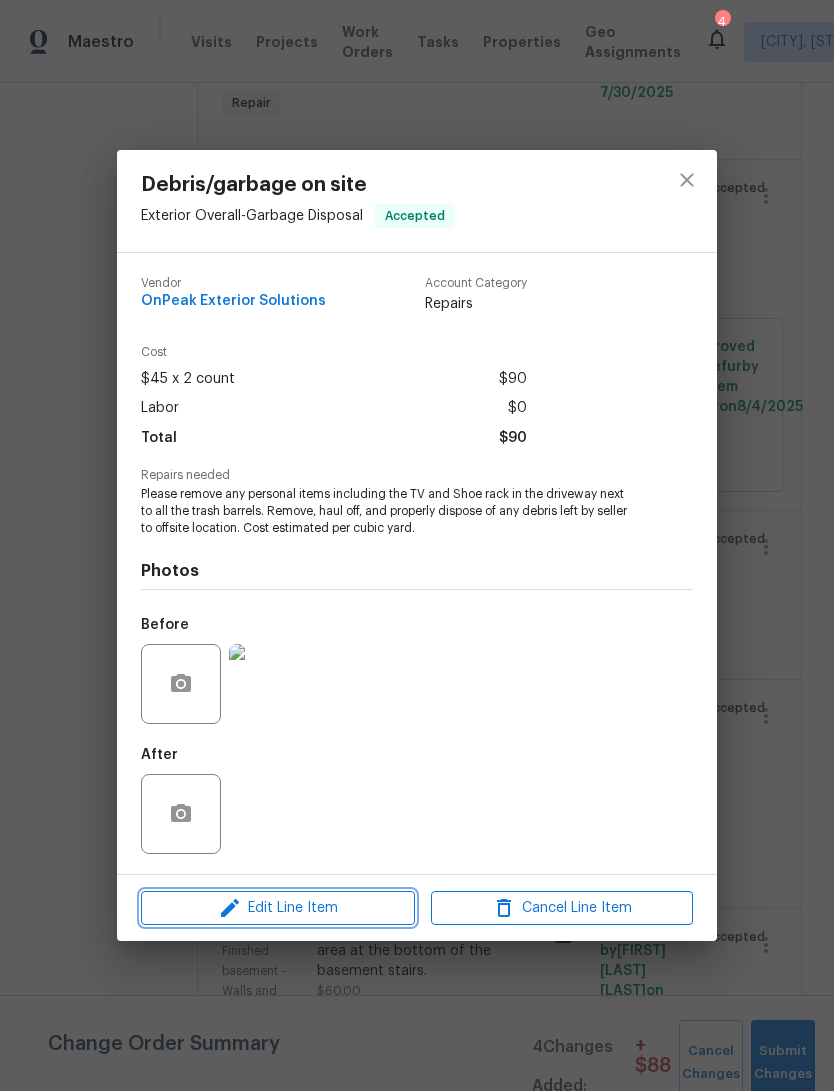 click on "Edit Line Item" at bounding box center (278, 908) 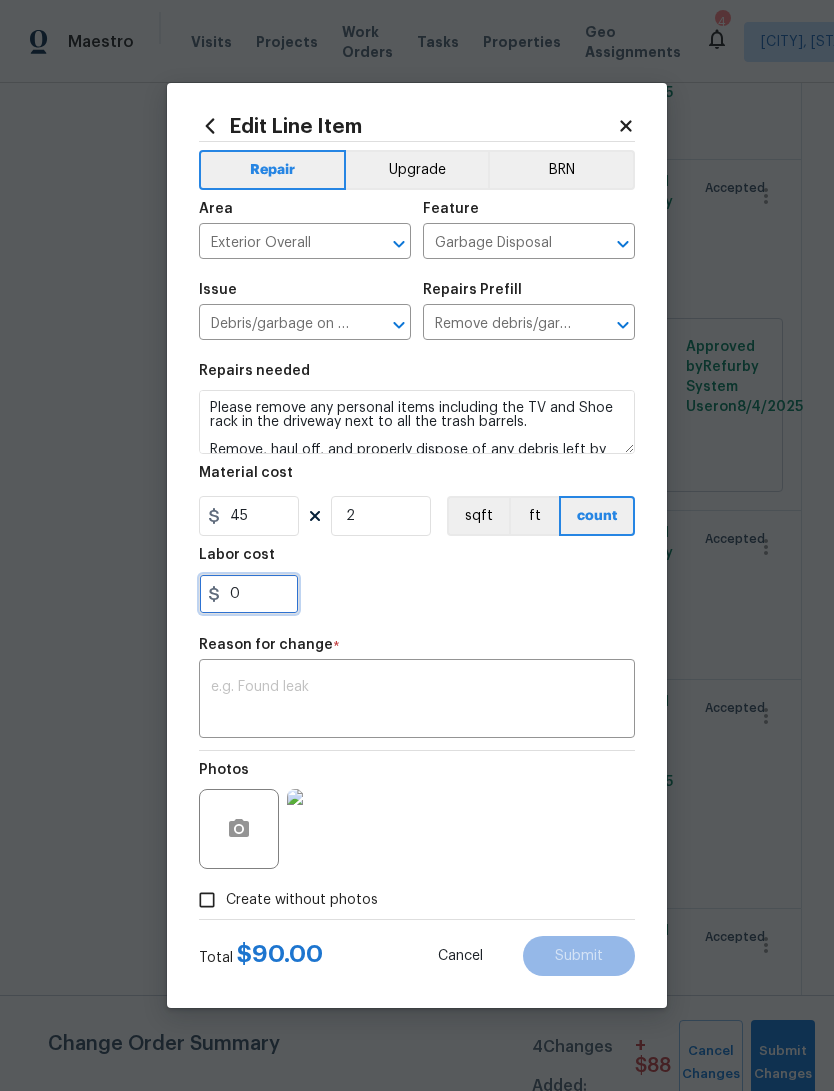click on "0" at bounding box center (249, 594) 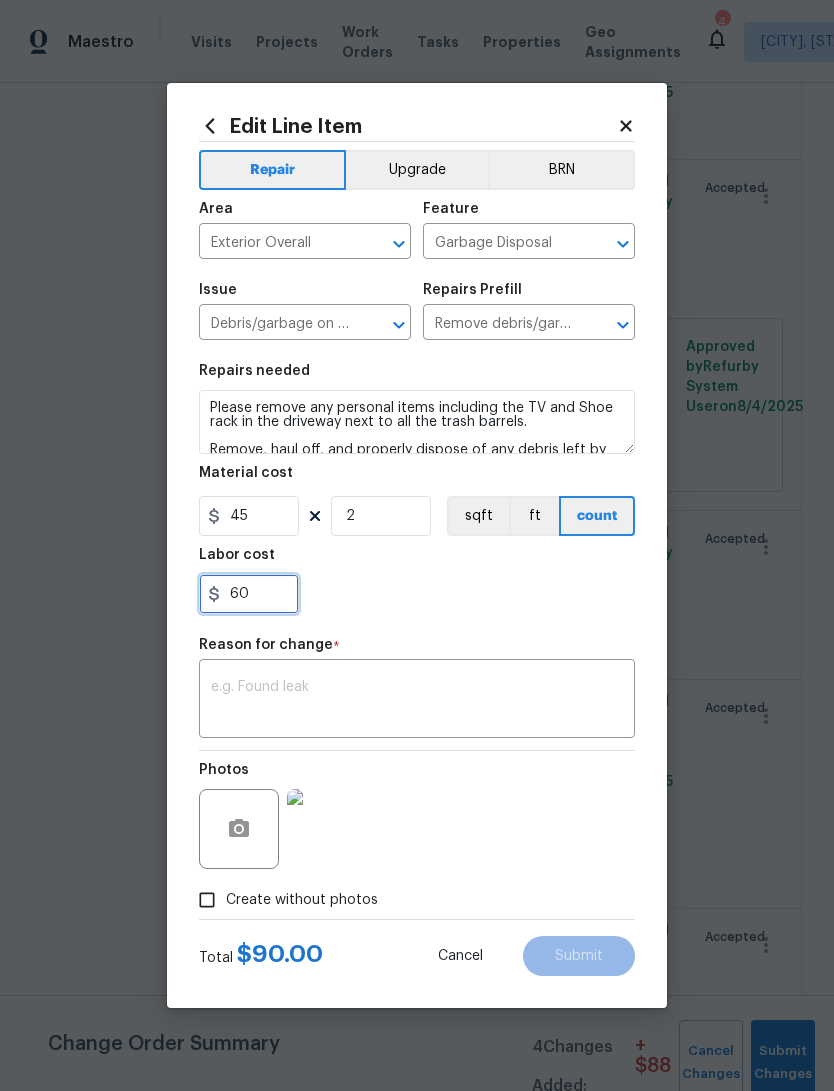 type on "60" 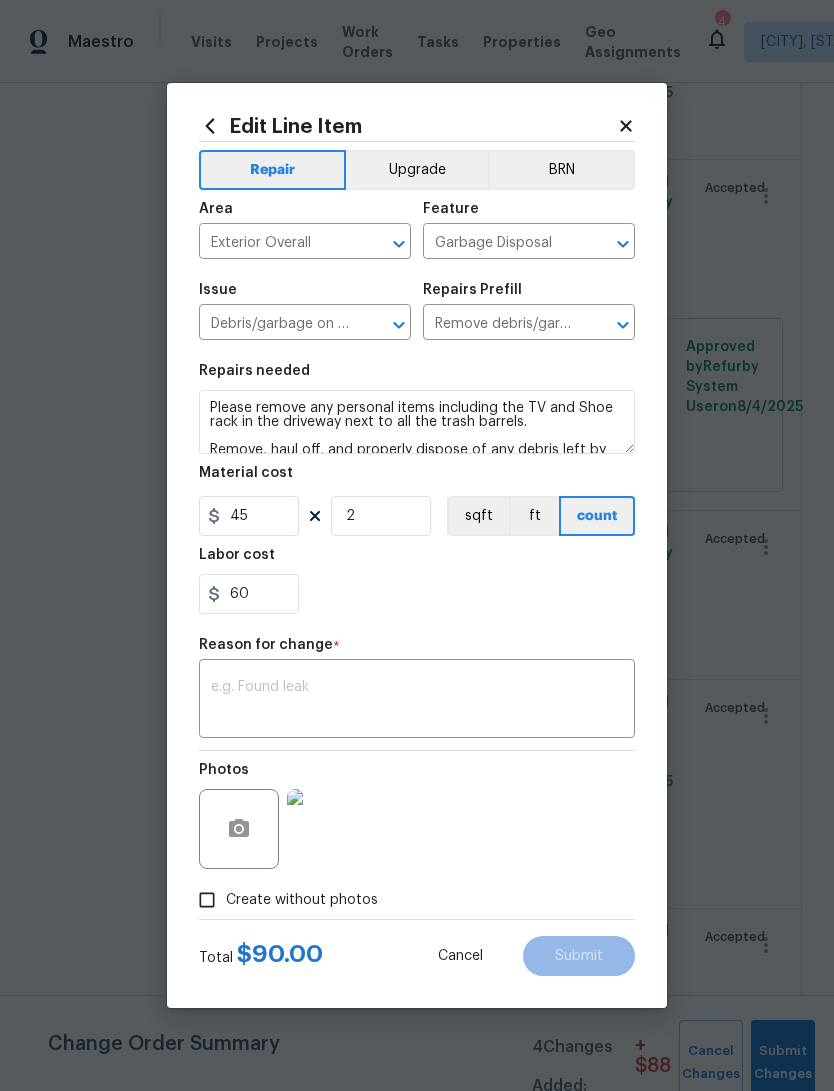 click at bounding box center [417, 701] 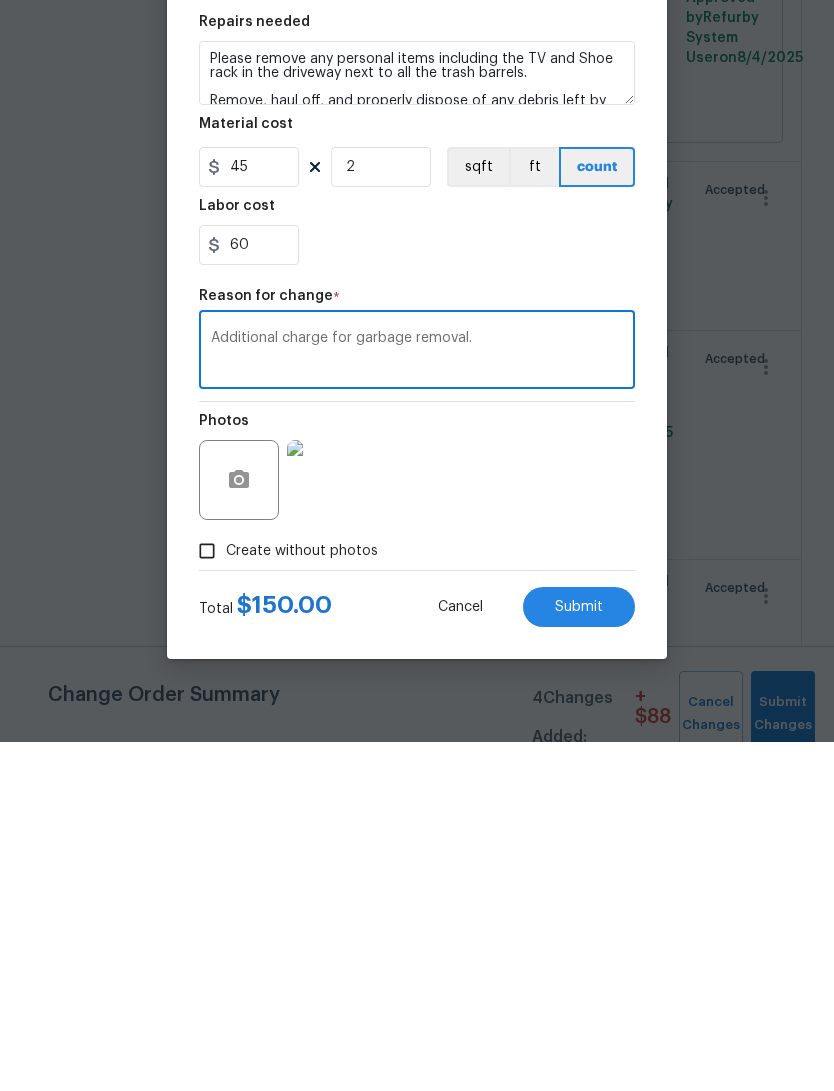 type on "Additional charge for garbage removal." 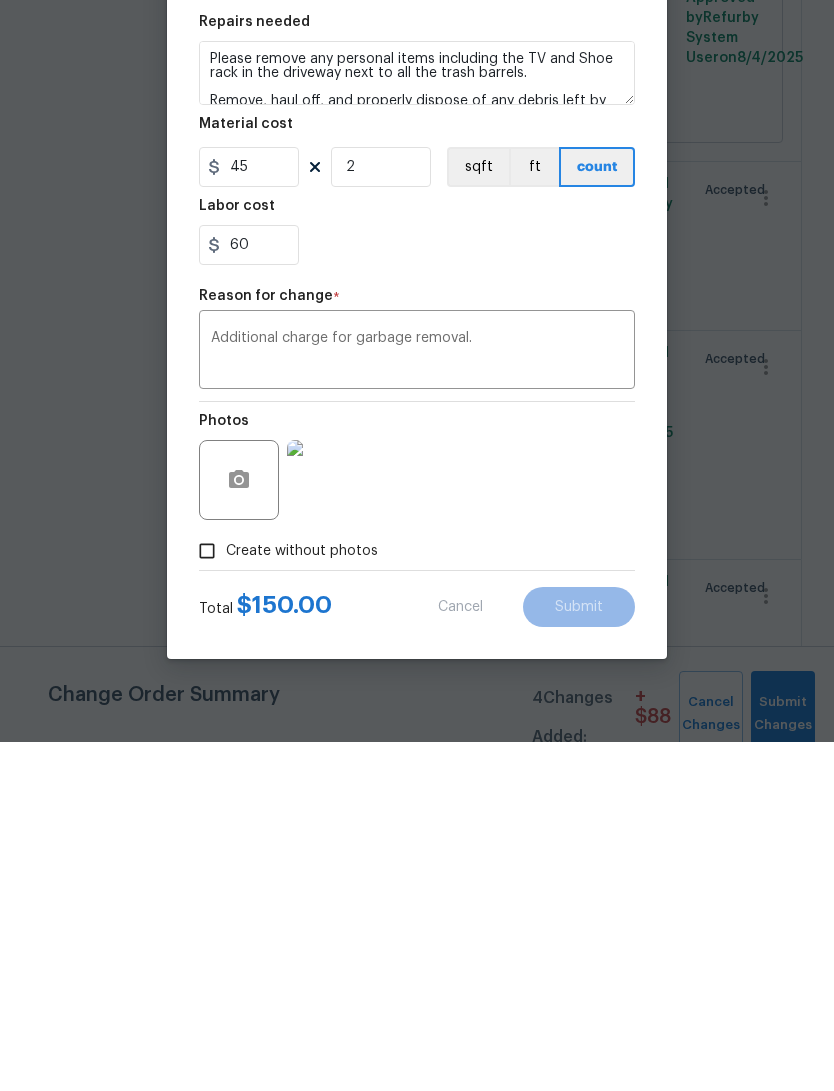 scroll, scrollTop: 75, scrollLeft: 0, axis: vertical 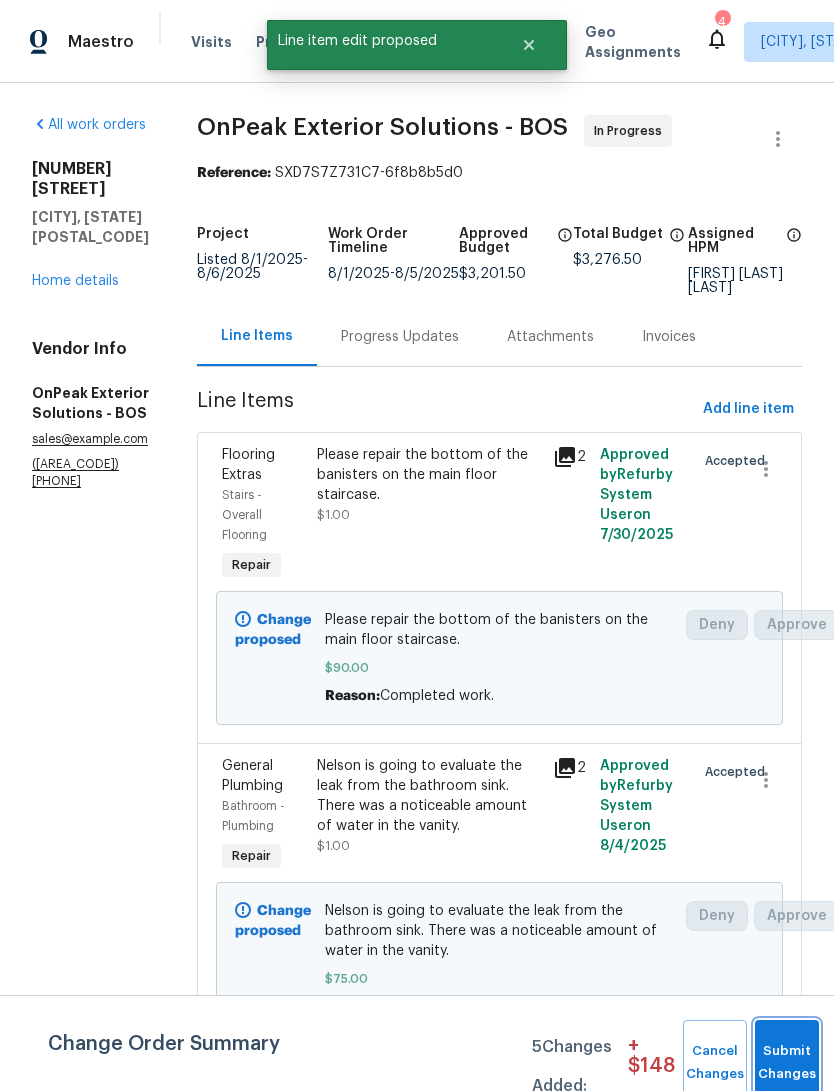 click on "Submit Changes" at bounding box center (787, 1063) 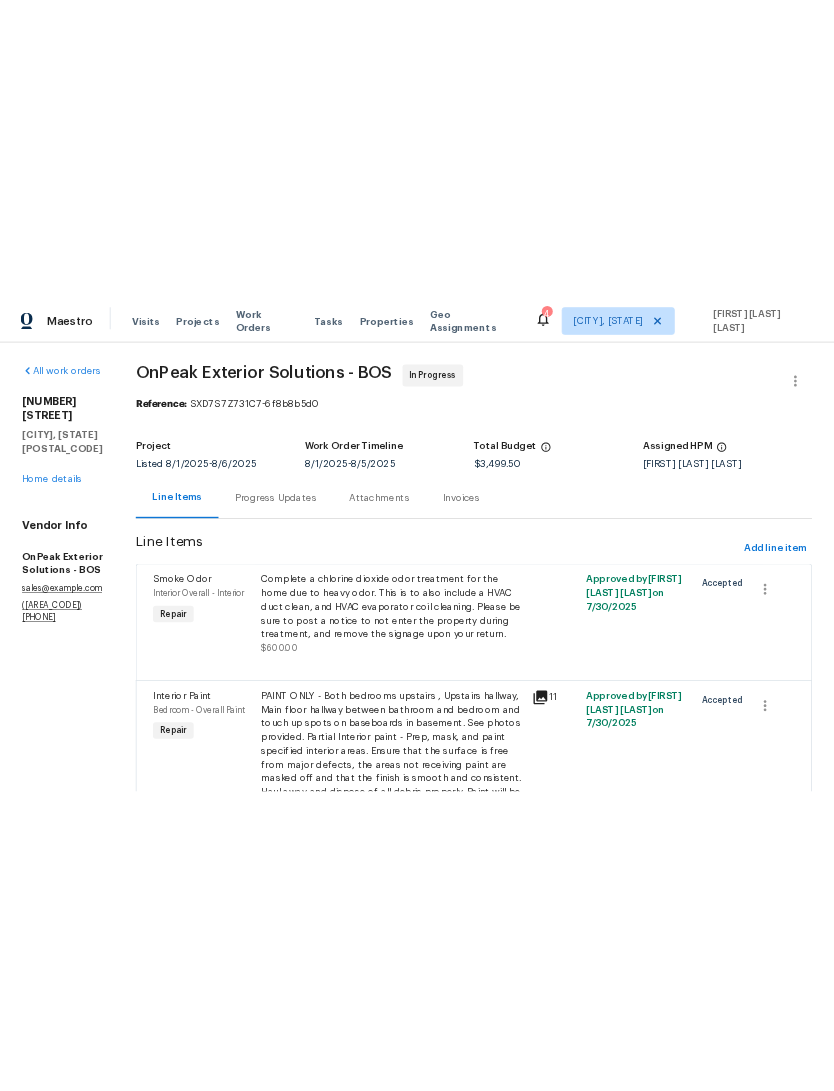 scroll, scrollTop: 0, scrollLeft: 0, axis: both 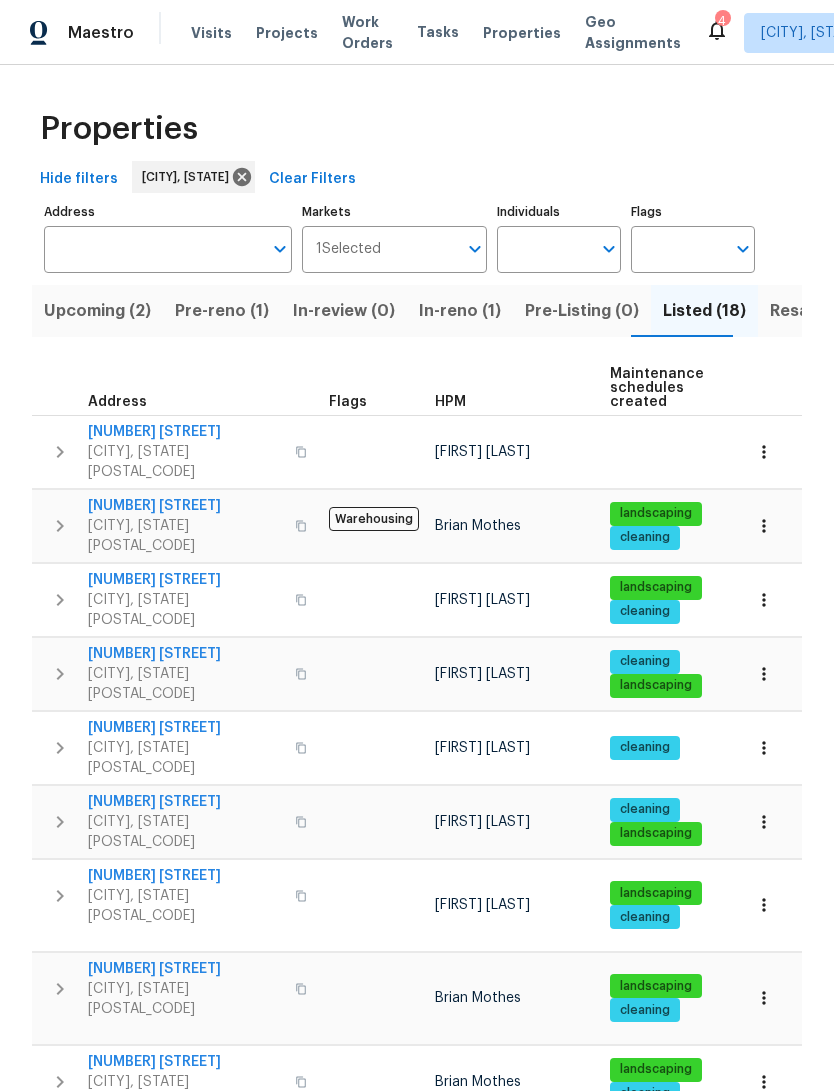click on "[NUMBER] [STREET]" at bounding box center [185, 876] 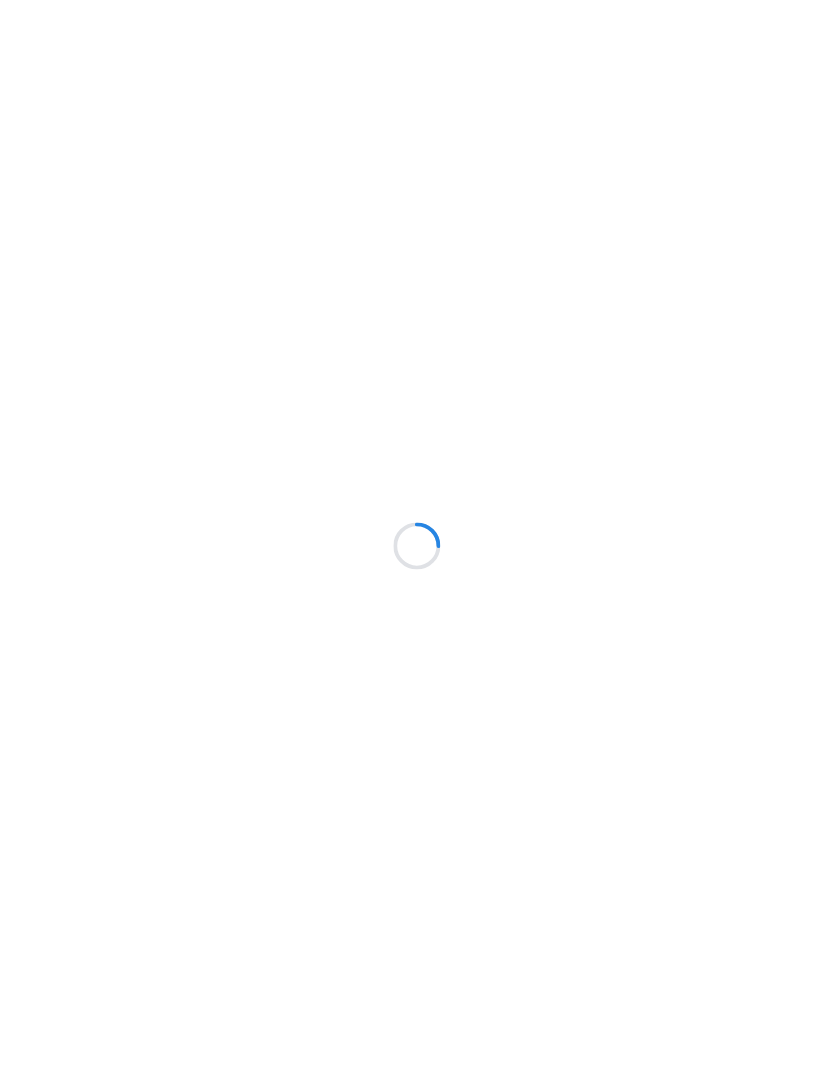 scroll, scrollTop: 0, scrollLeft: 0, axis: both 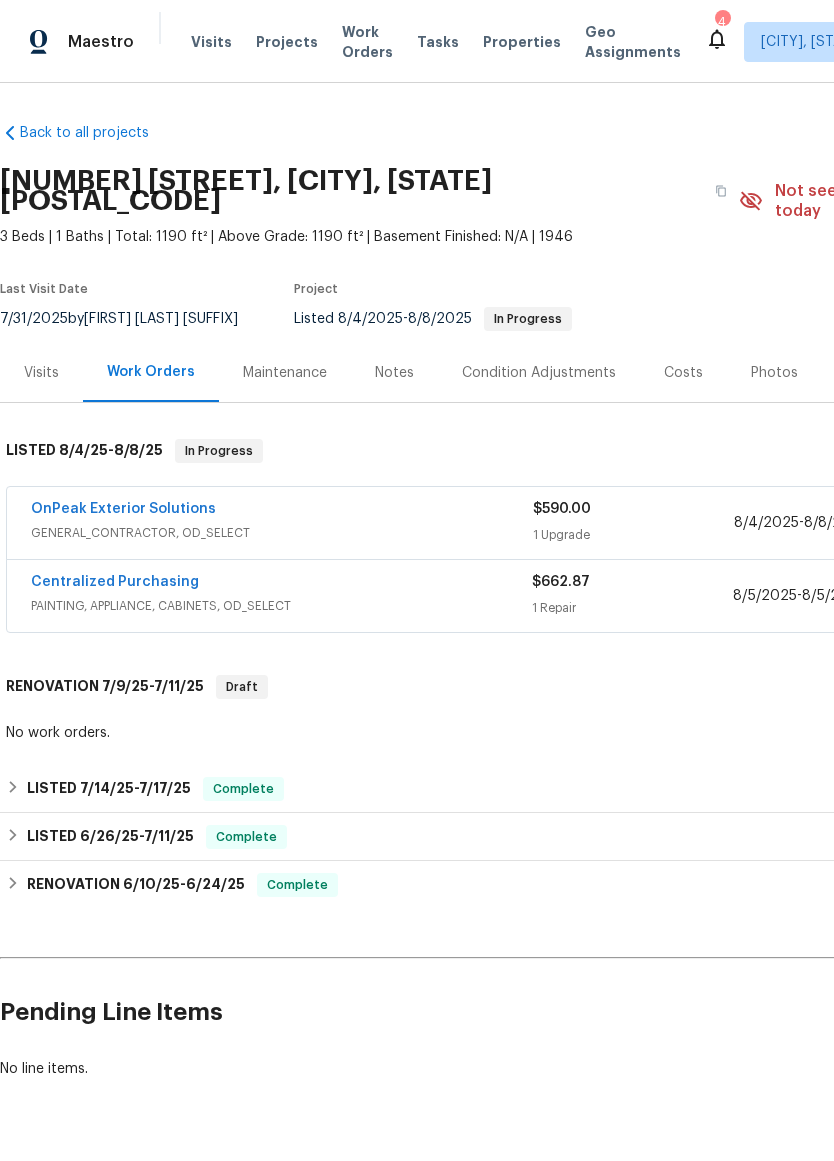 click on "1 Upgrade" at bounding box center [633, 535] 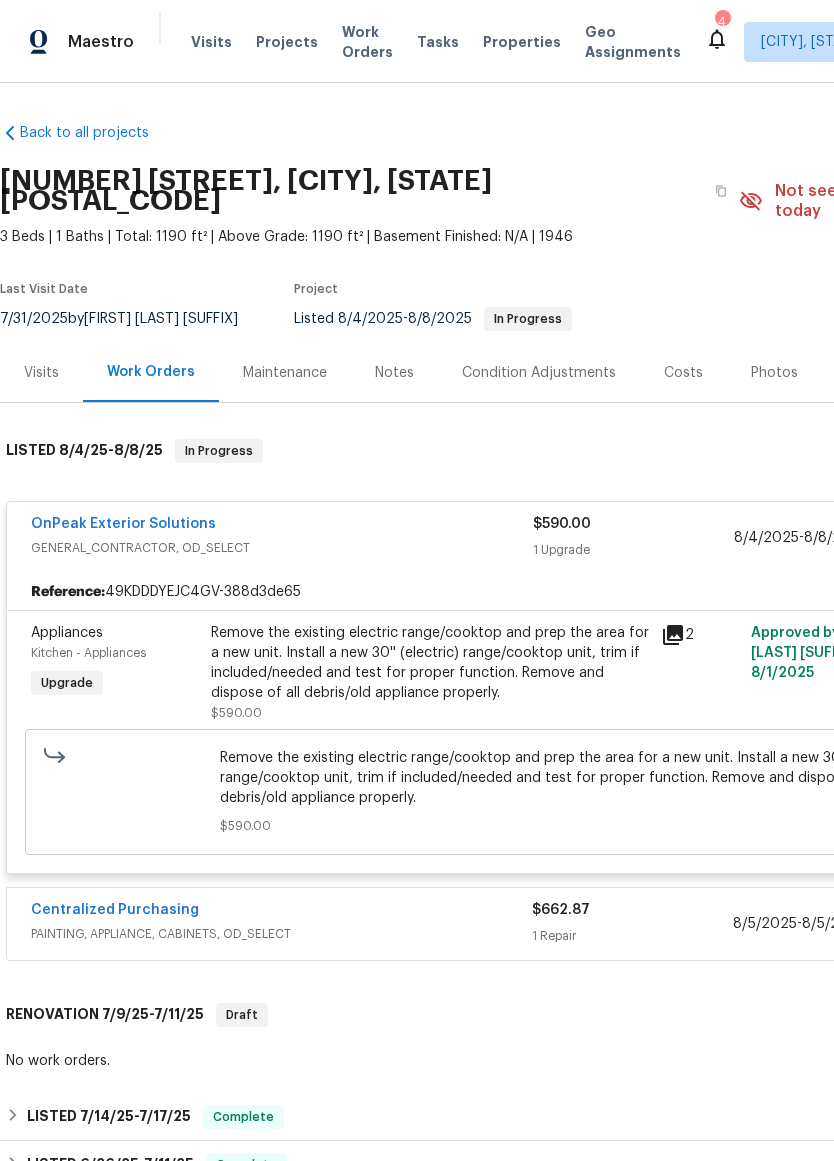 click on "Reference:  49KDDDYEJC4GV-388d3de65" at bounding box center [565, 592] 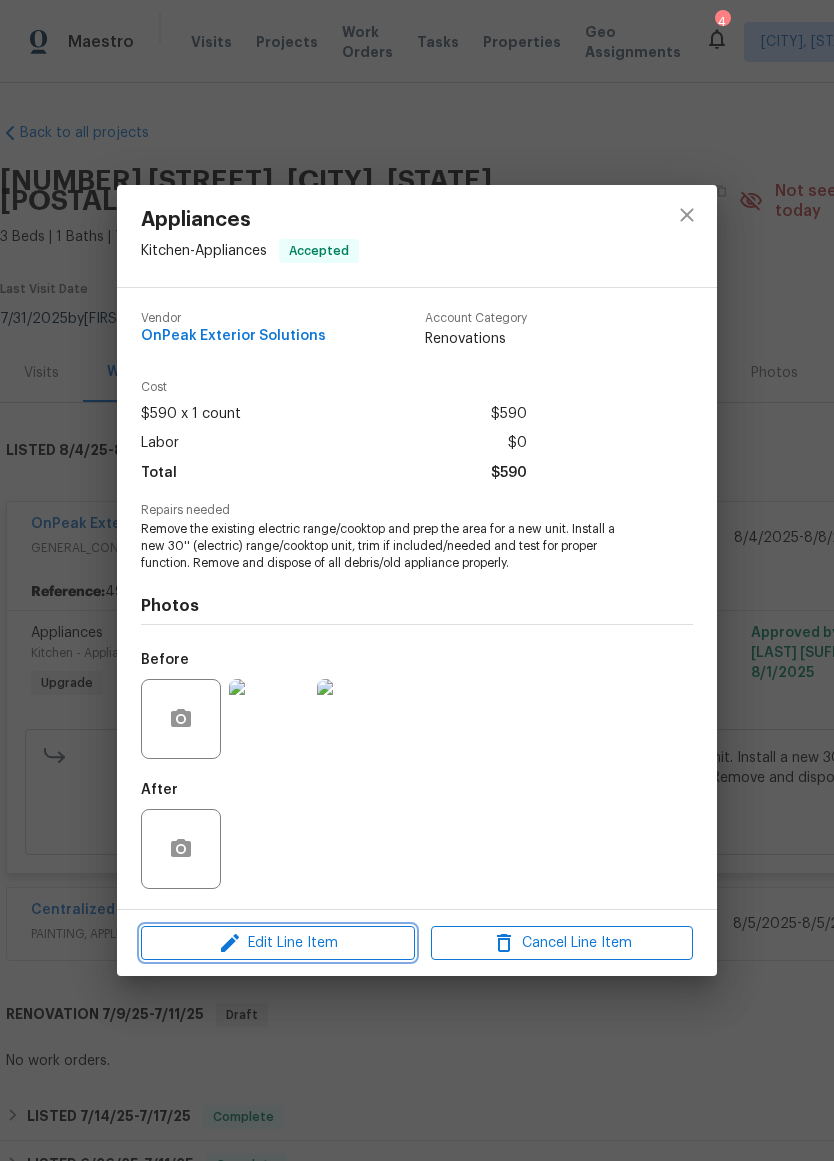 click on "Edit Line Item" at bounding box center [278, 943] 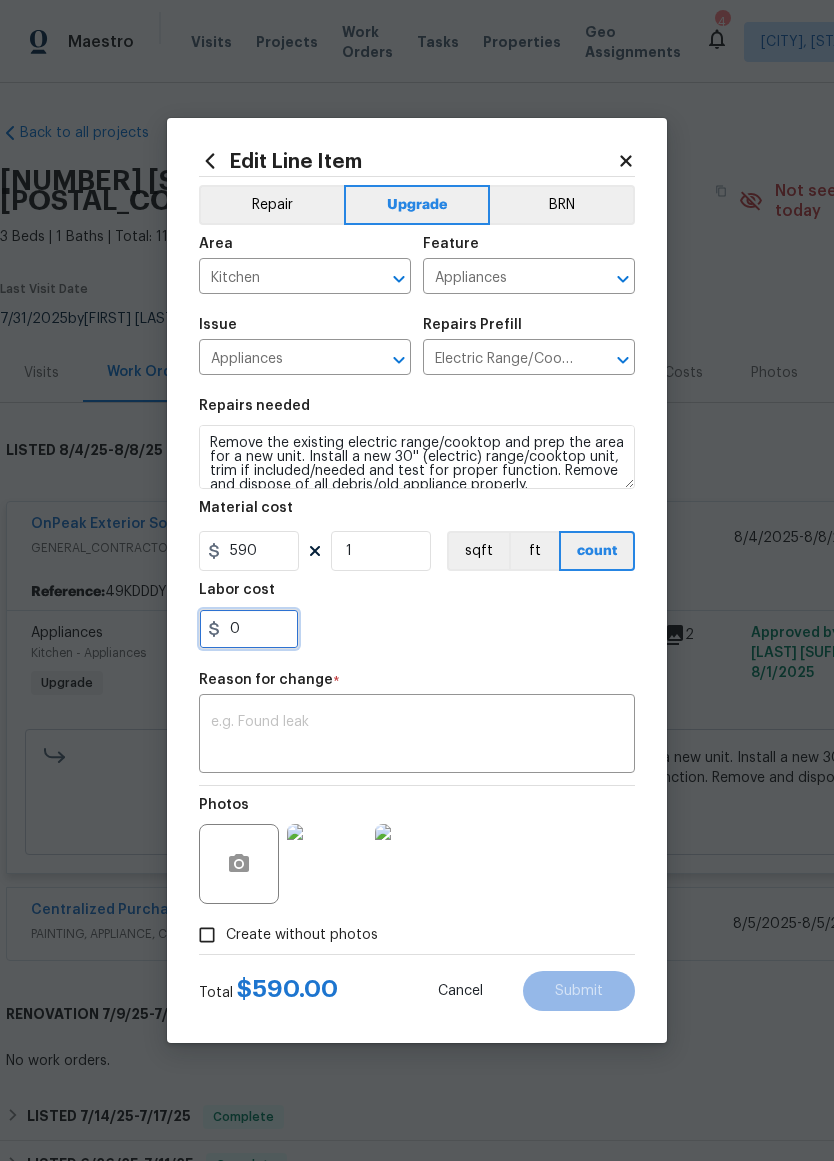 click on "0" at bounding box center (249, 629) 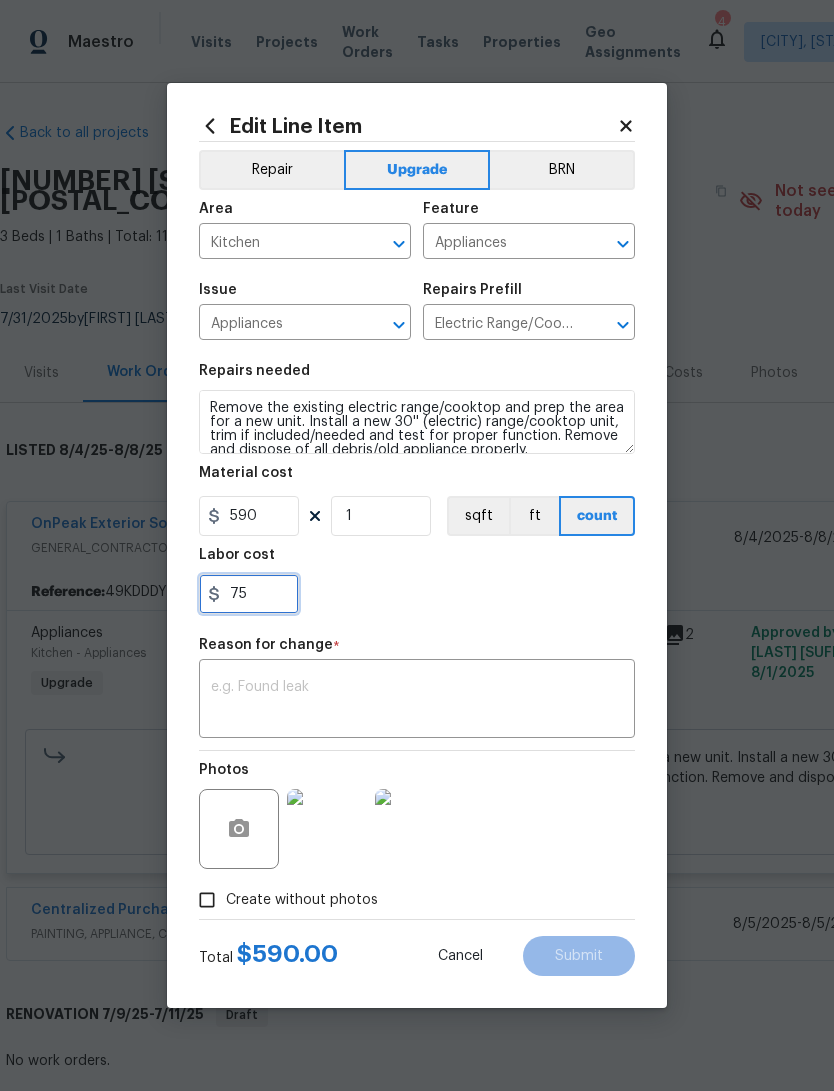 type on "75" 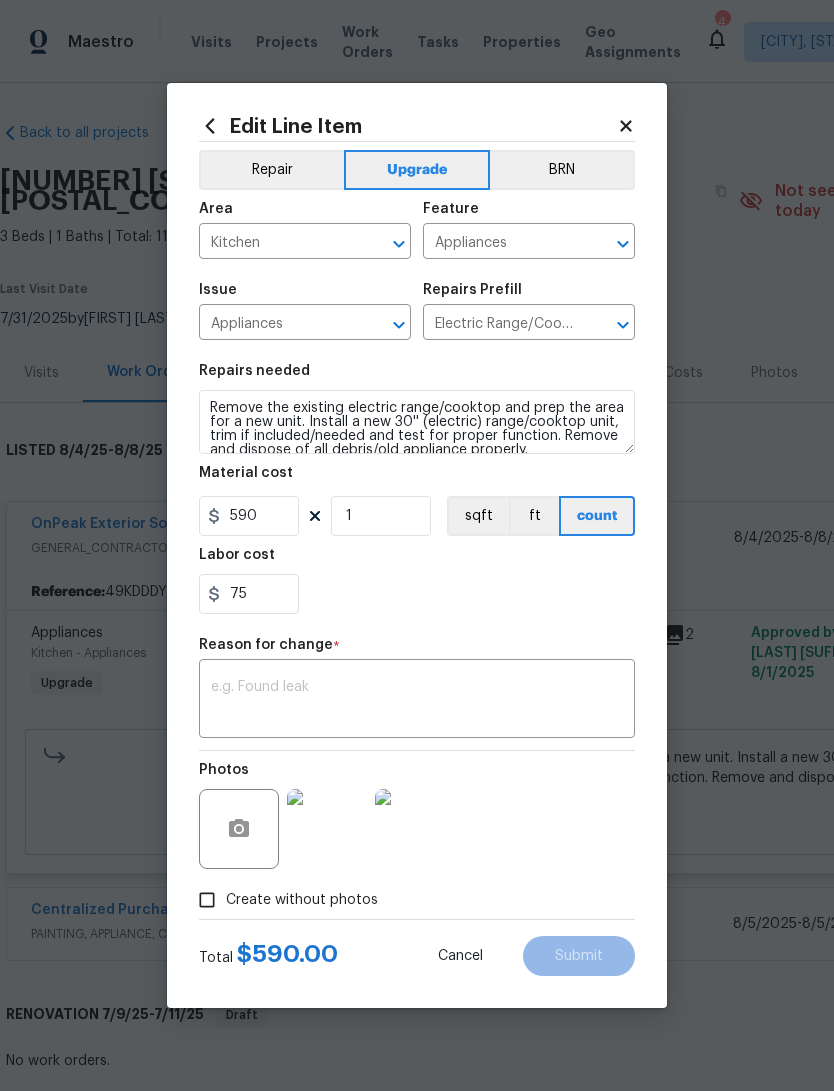 click at bounding box center [417, 701] 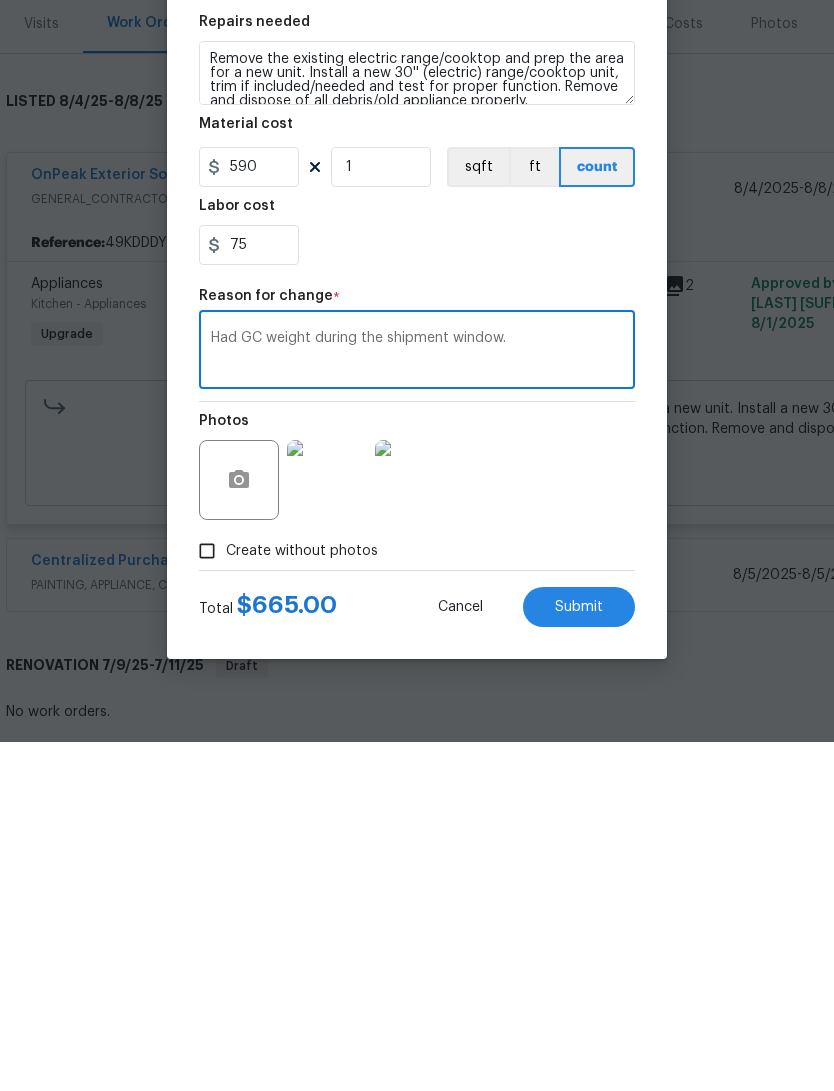 click on "Had GC weight during the shipment window." at bounding box center (417, 701) 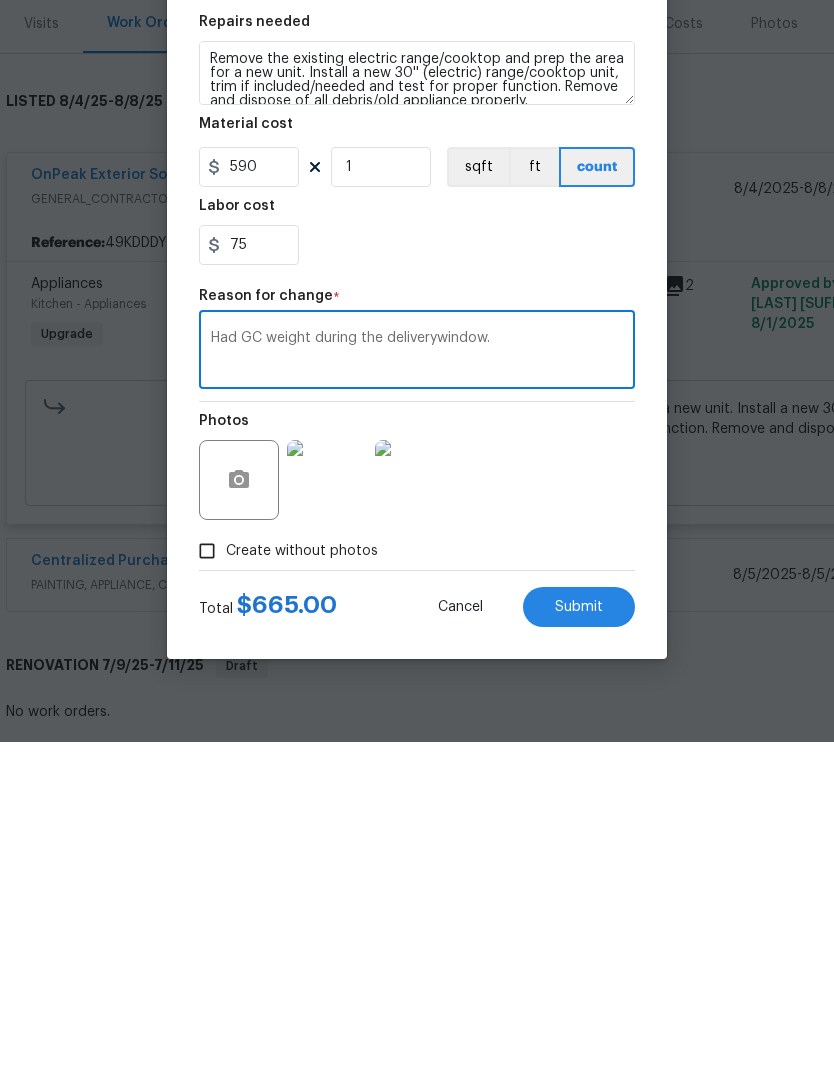 click on "Had GC weight during the deliverywindow." at bounding box center [417, 701] 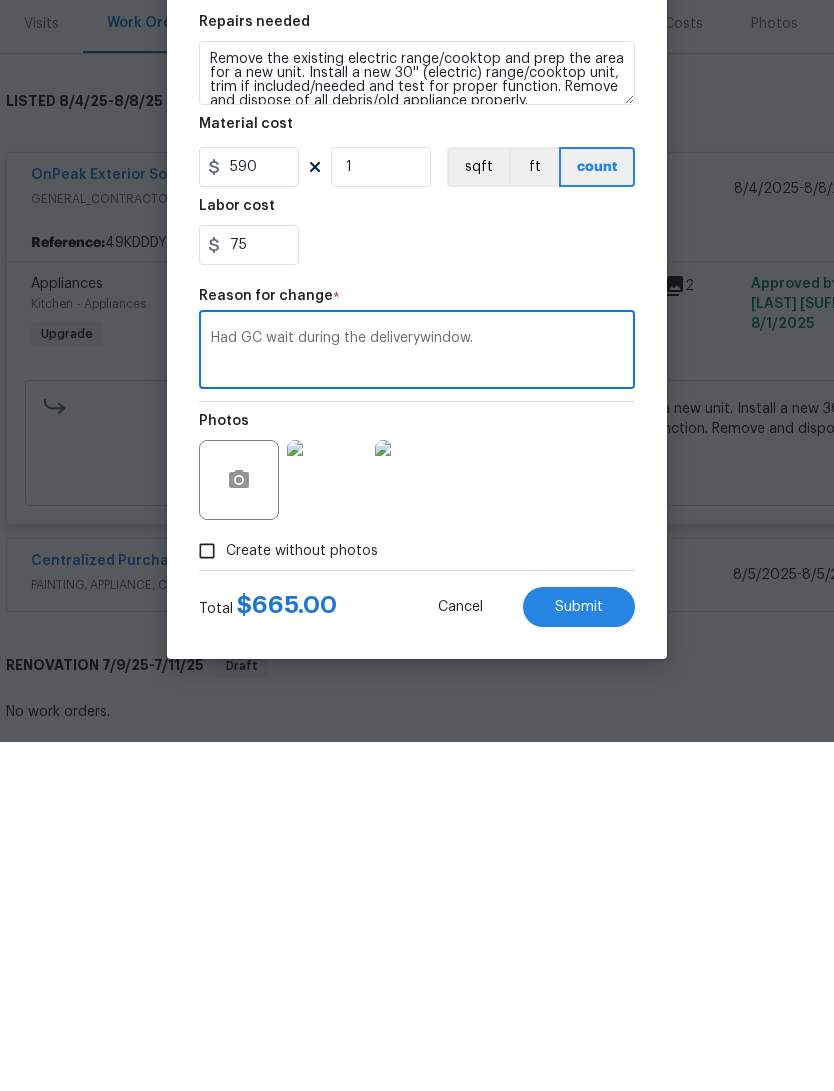 type on "Had GC wait during the deliverywindow." 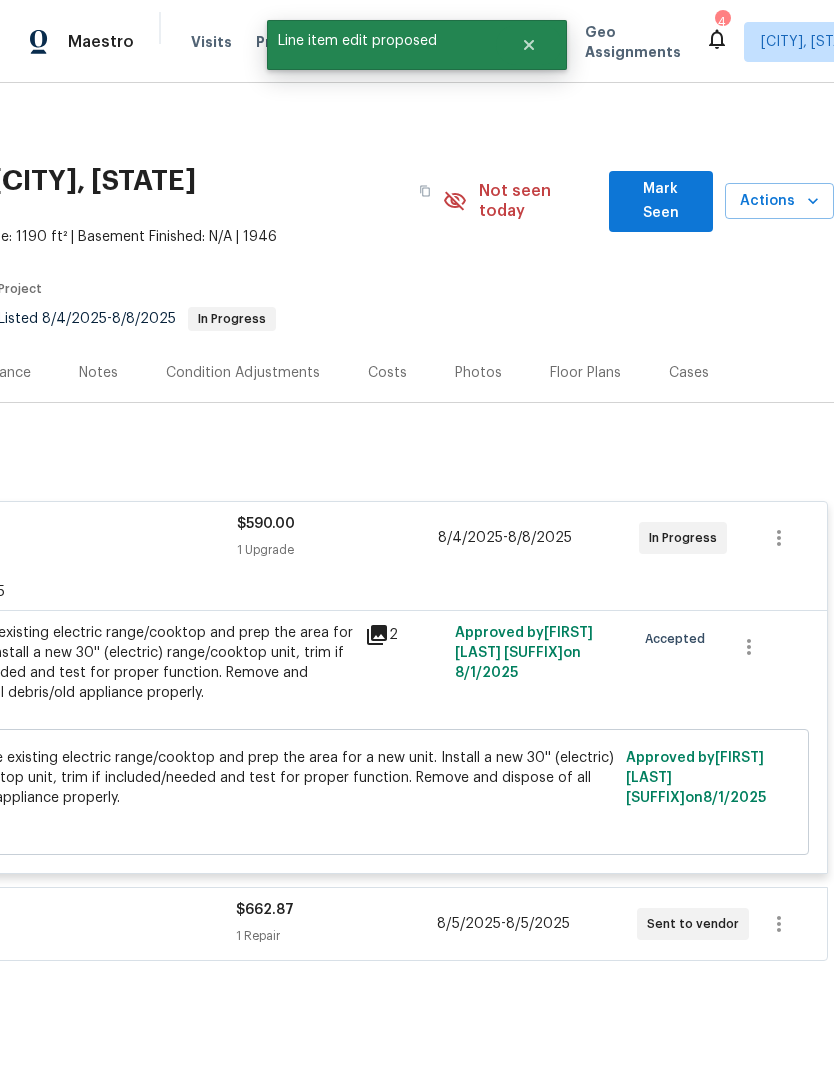 scroll, scrollTop: 0, scrollLeft: 296, axis: horizontal 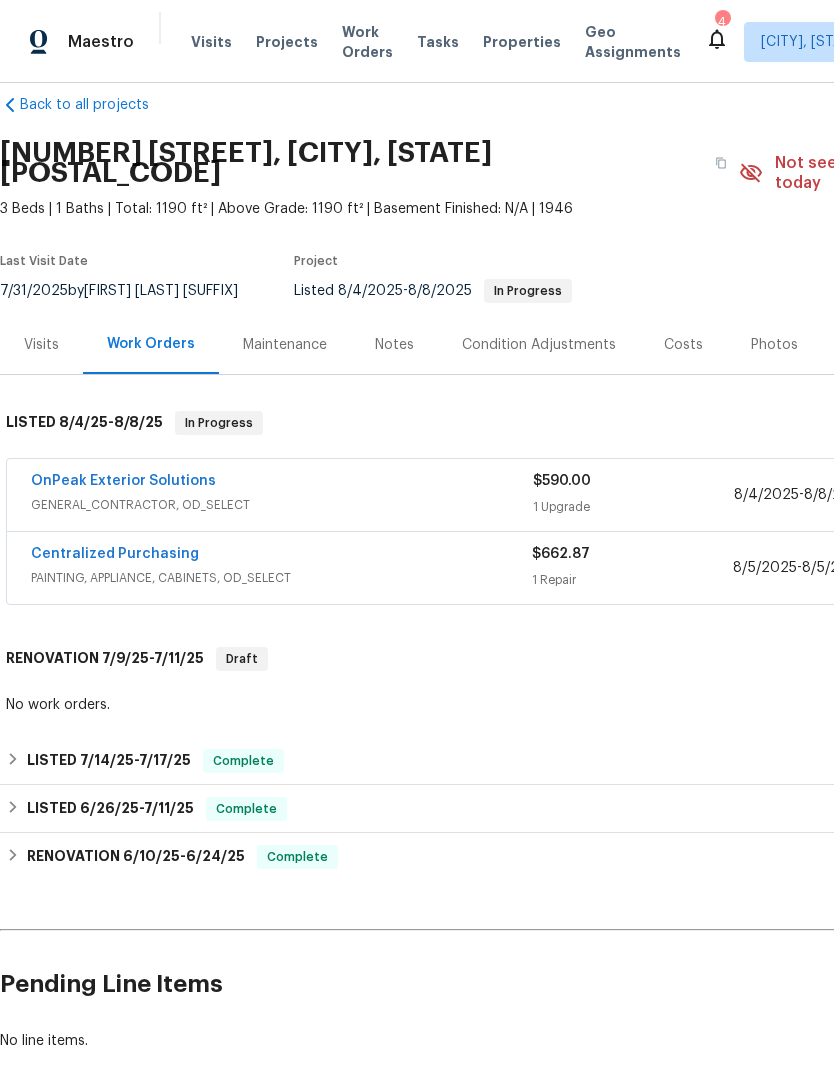 click on "OnPeak Exterior Solutions" at bounding box center (123, 481) 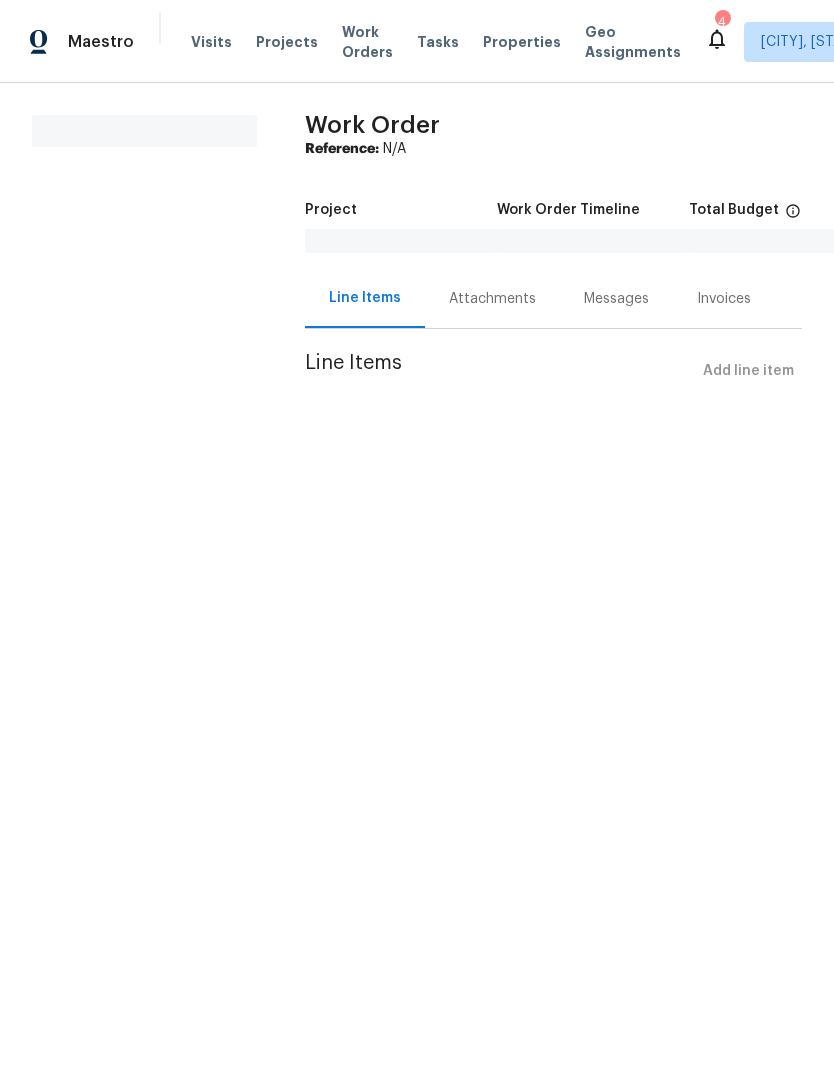 scroll, scrollTop: 0, scrollLeft: 0, axis: both 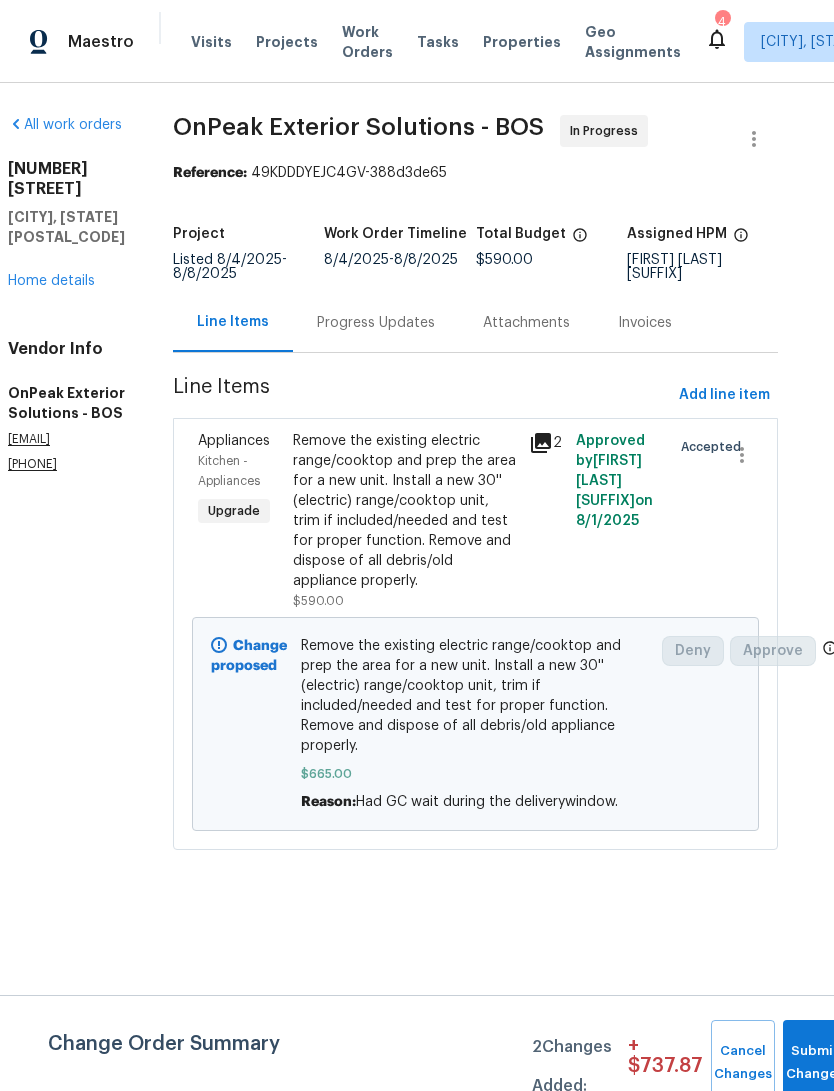 click on "Home details" at bounding box center (51, 281) 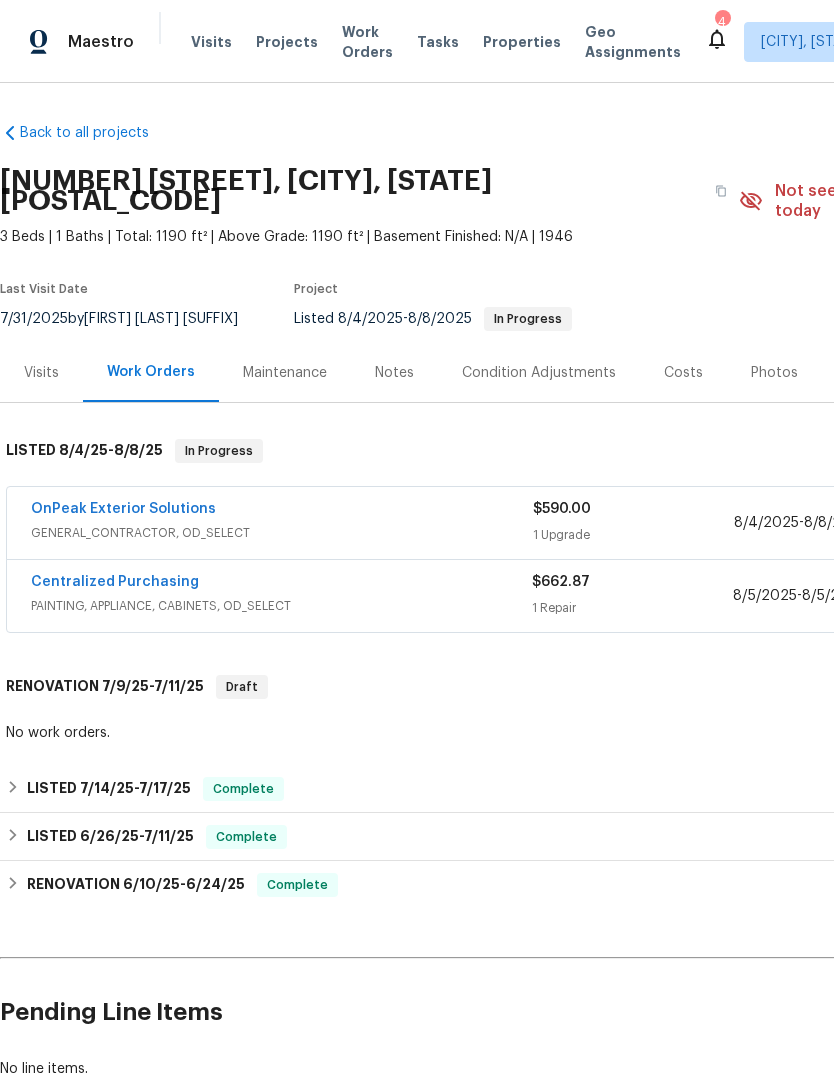 click on "Notes" at bounding box center (394, 373) 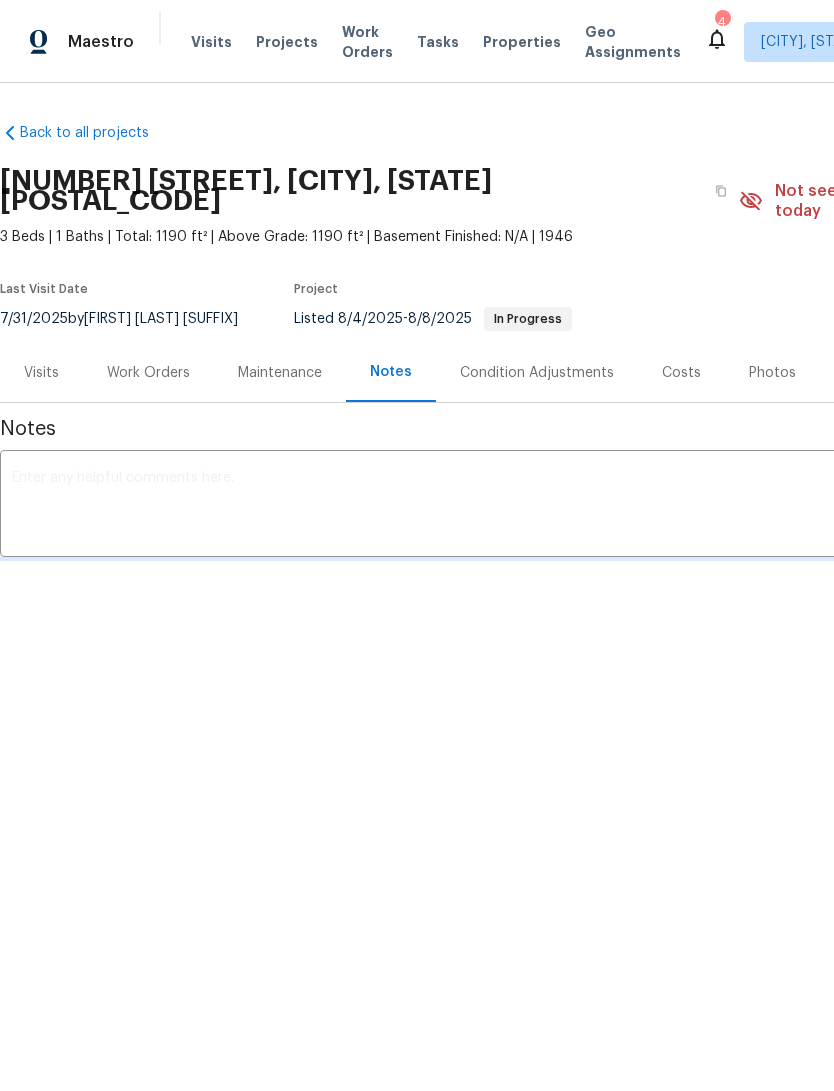 scroll, scrollTop: 0, scrollLeft: 0, axis: both 